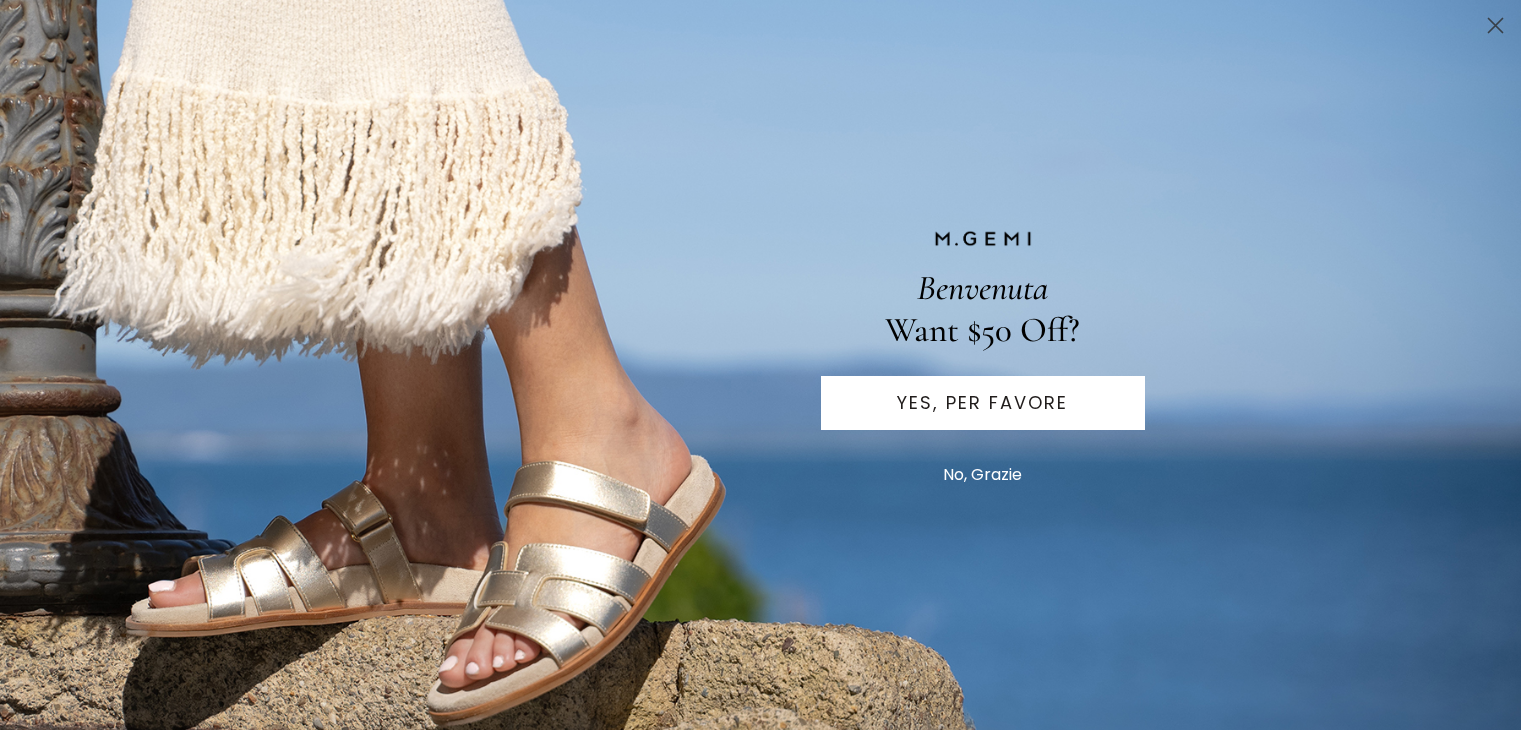 scroll, scrollTop: 0, scrollLeft: 0, axis: both 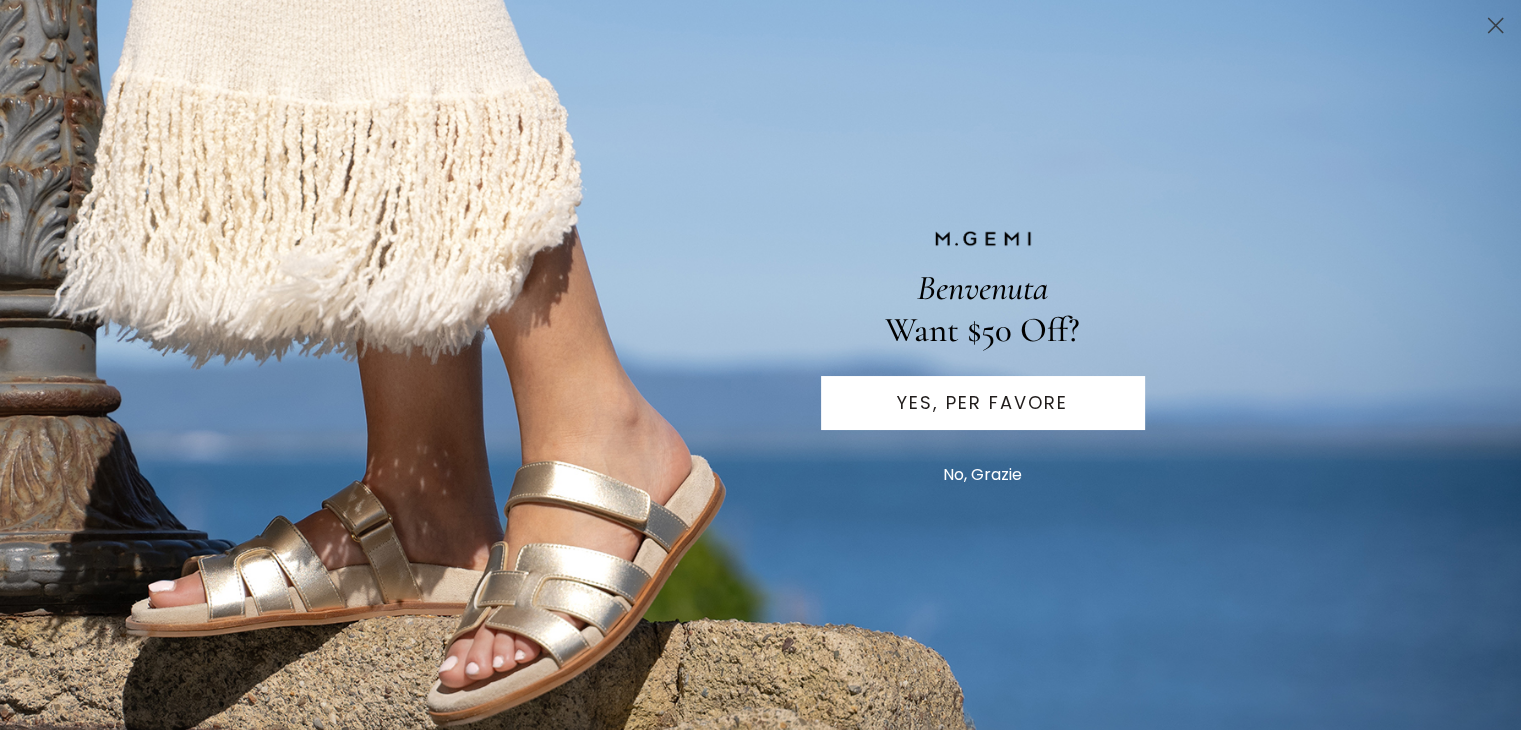 click on "No, Grazie" at bounding box center (983, 403) 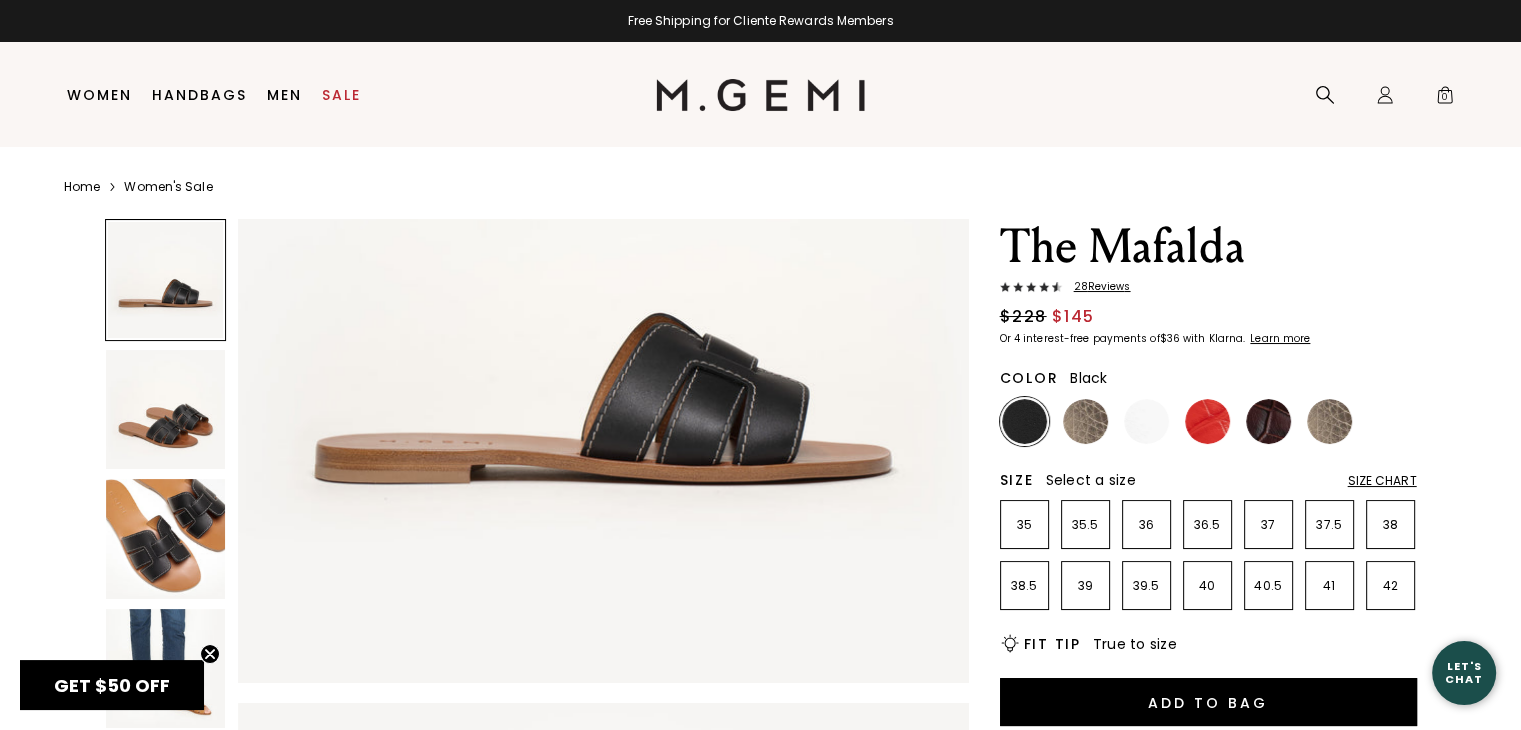 scroll, scrollTop: 0, scrollLeft: 0, axis: both 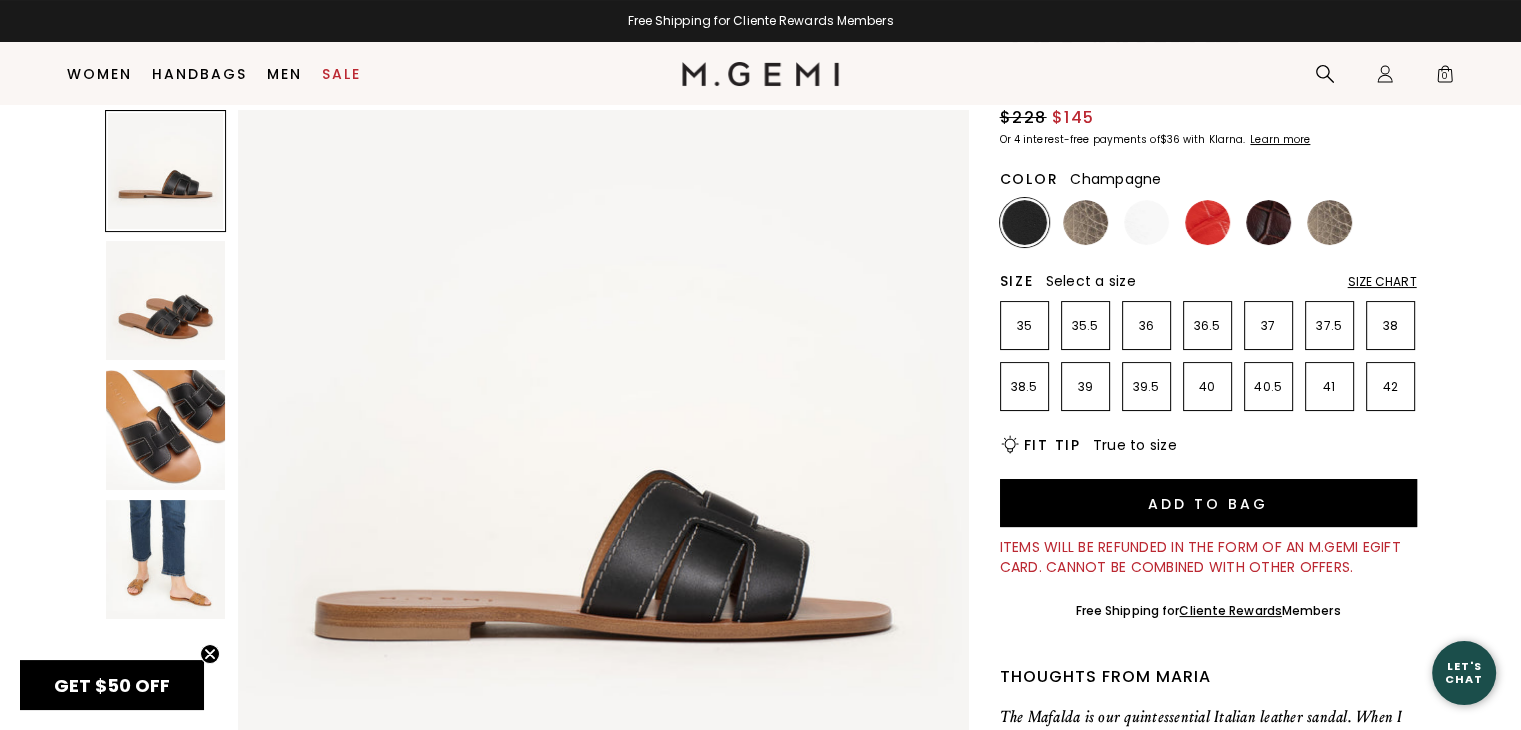 click at bounding box center (1329, 222) 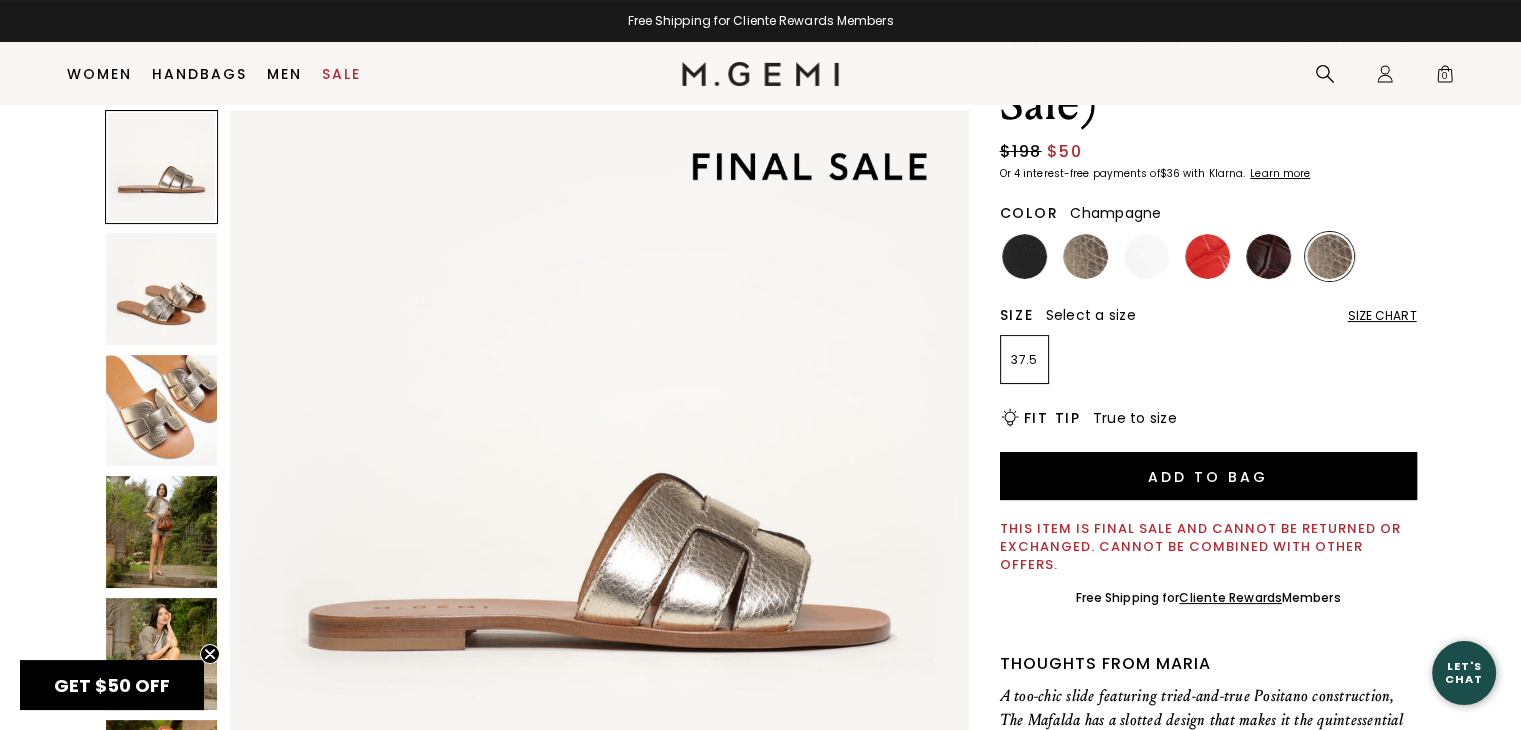 click at bounding box center [1085, 256] 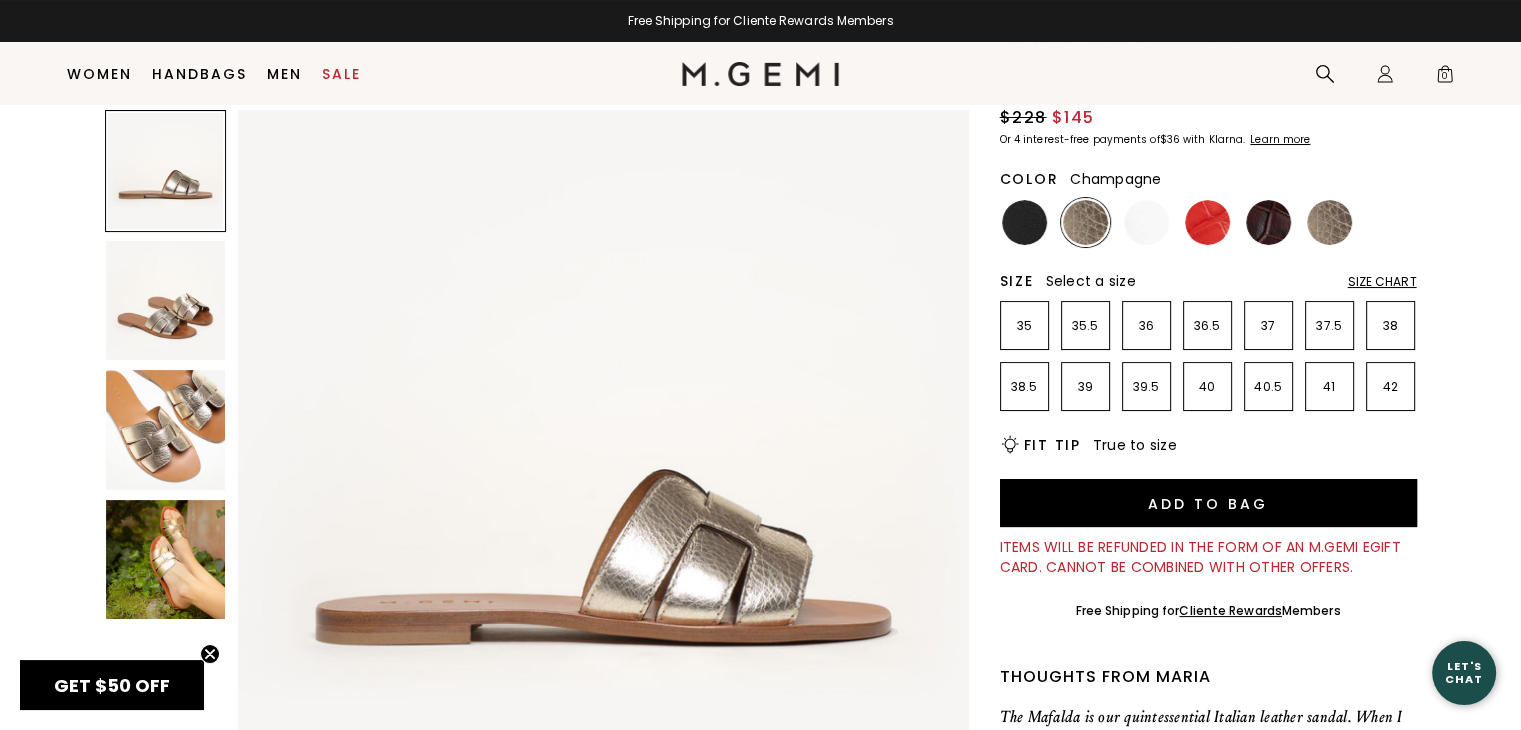 scroll, scrollTop: 0, scrollLeft: 0, axis: both 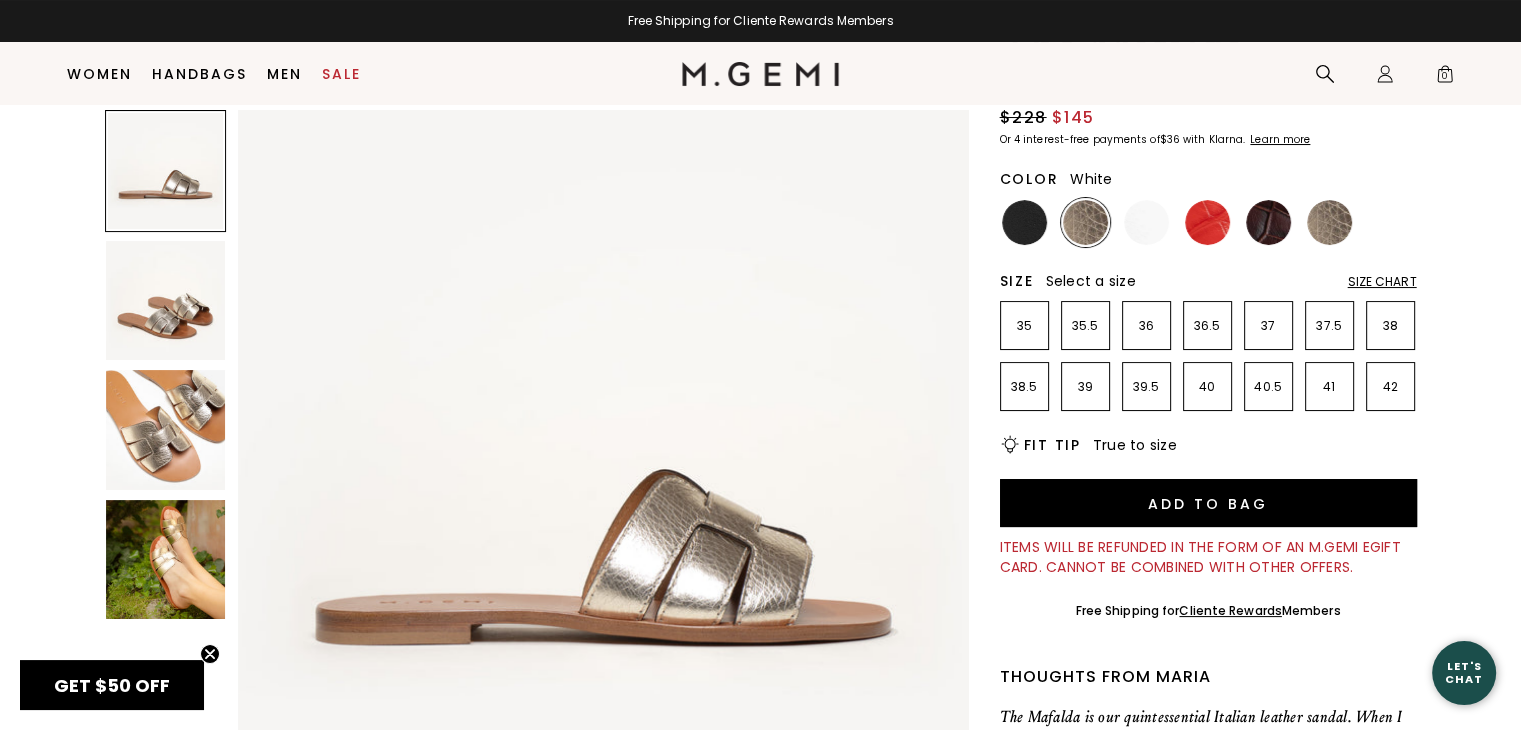 click at bounding box center (1146, 222) 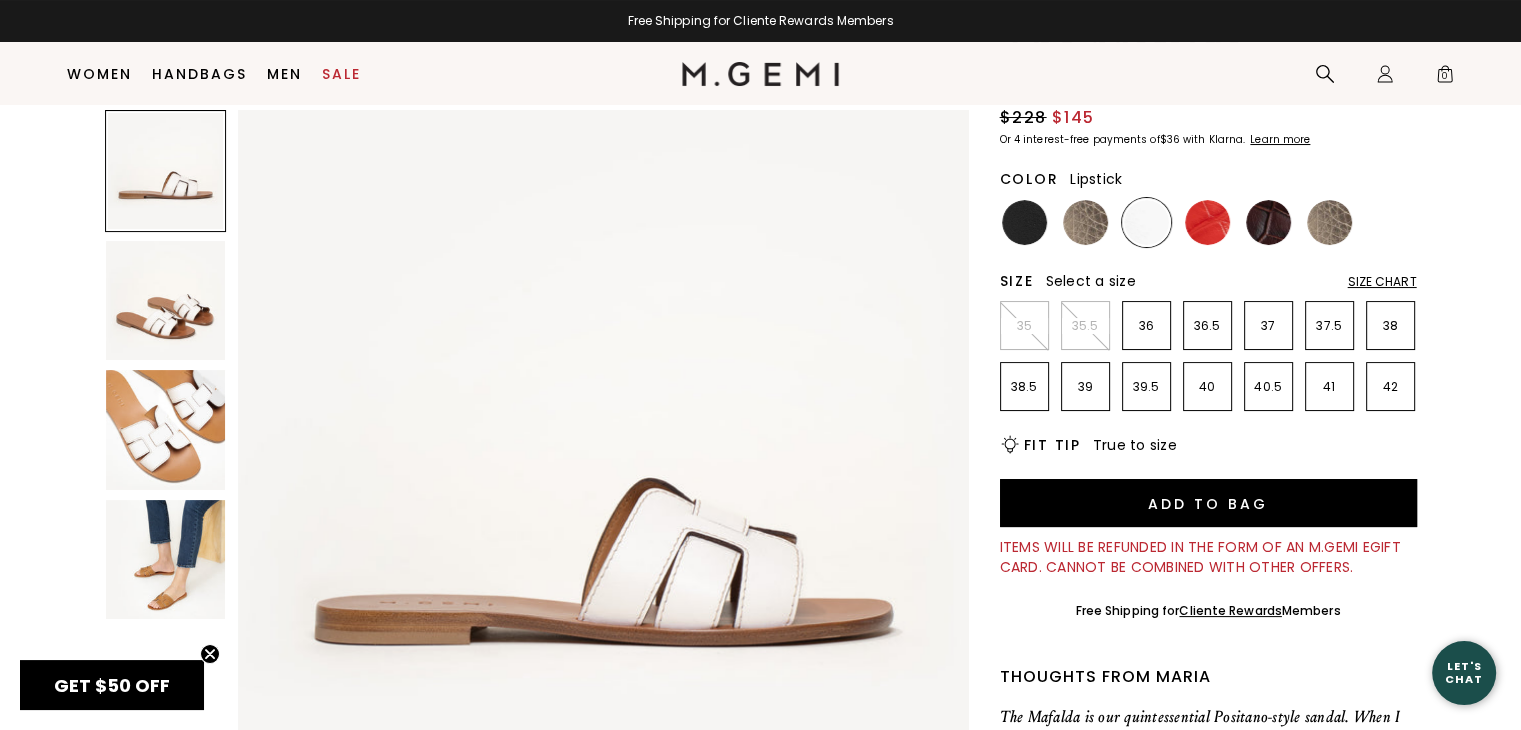scroll, scrollTop: 0, scrollLeft: 0, axis: both 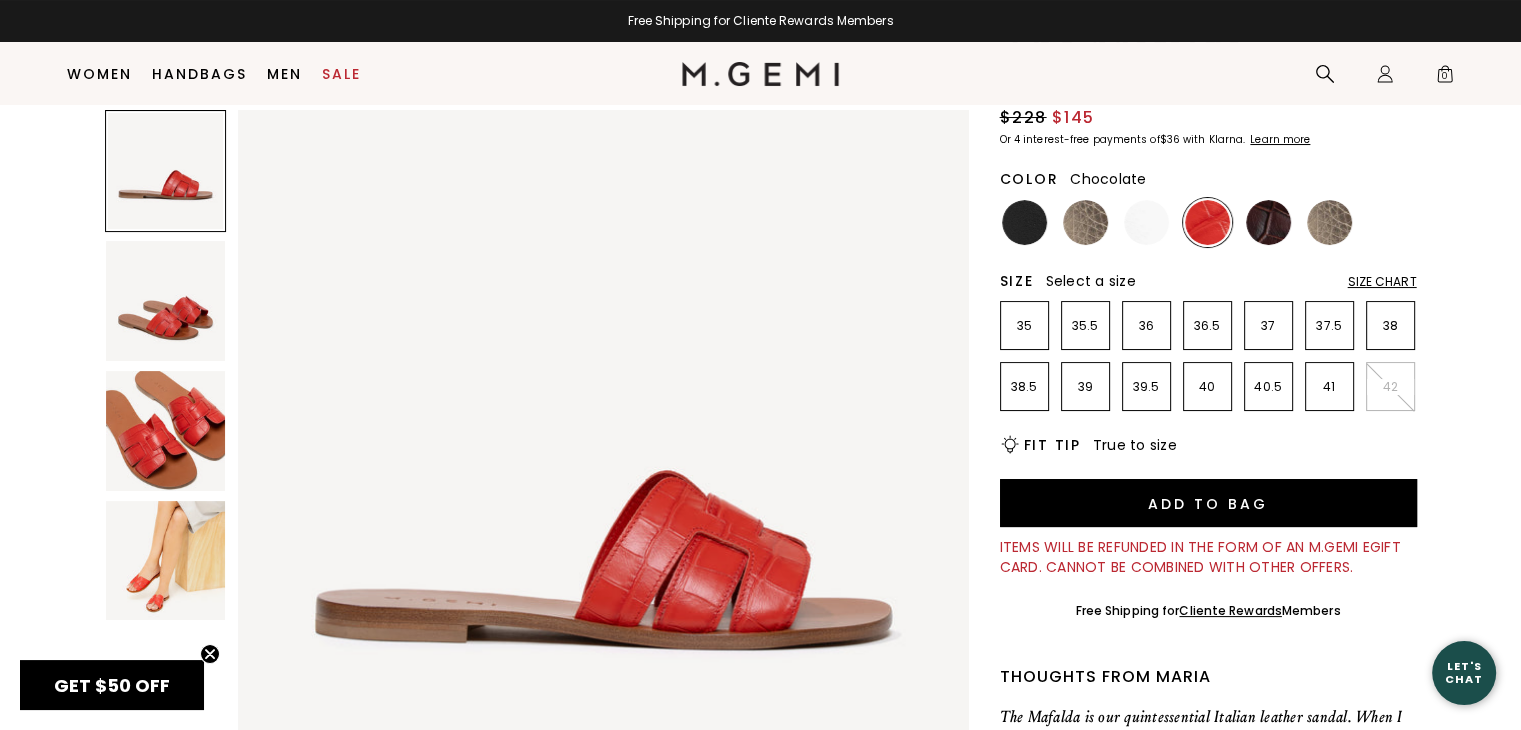 click at bounding box center [1268, 222] 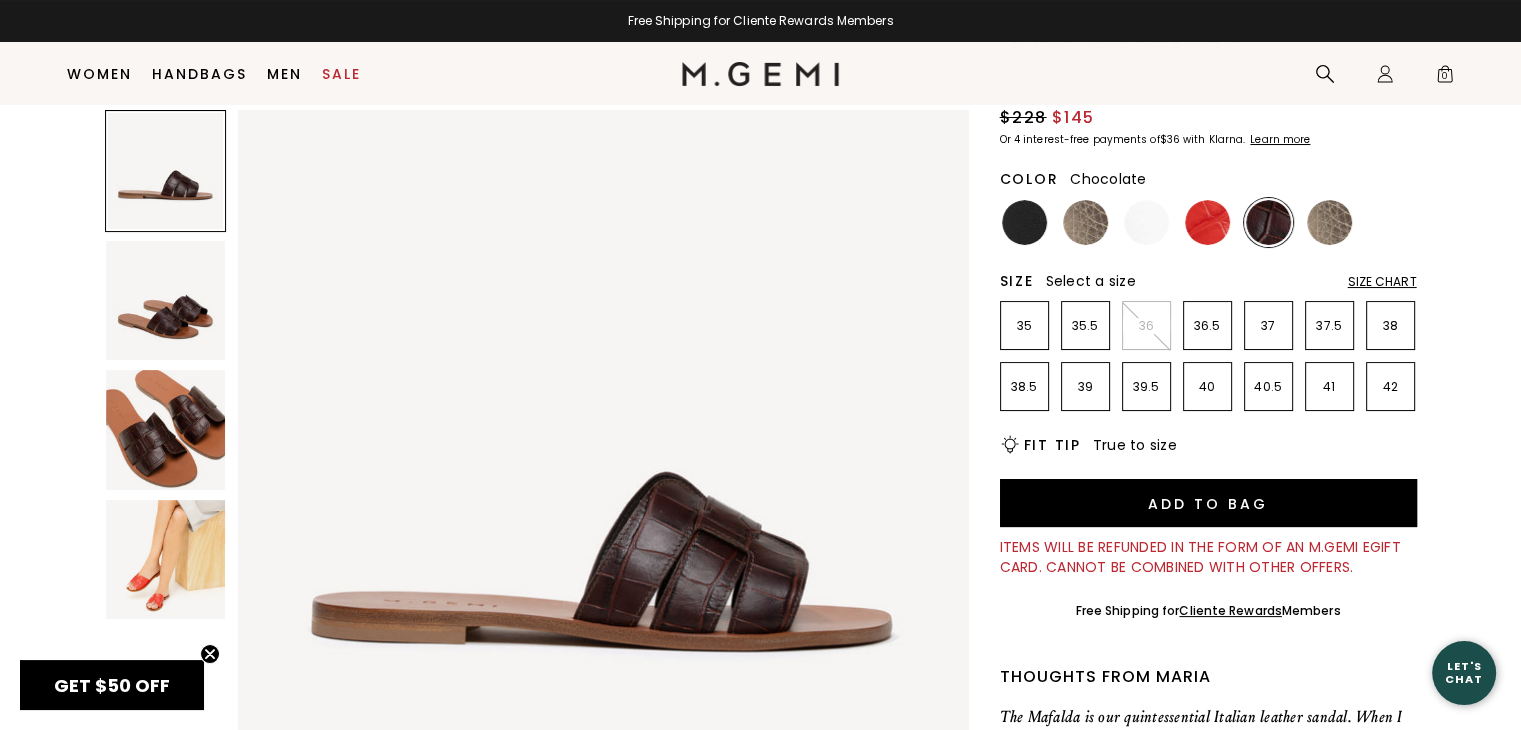scroll, scrollTop: 0, scrollLeft: 0, axis: both 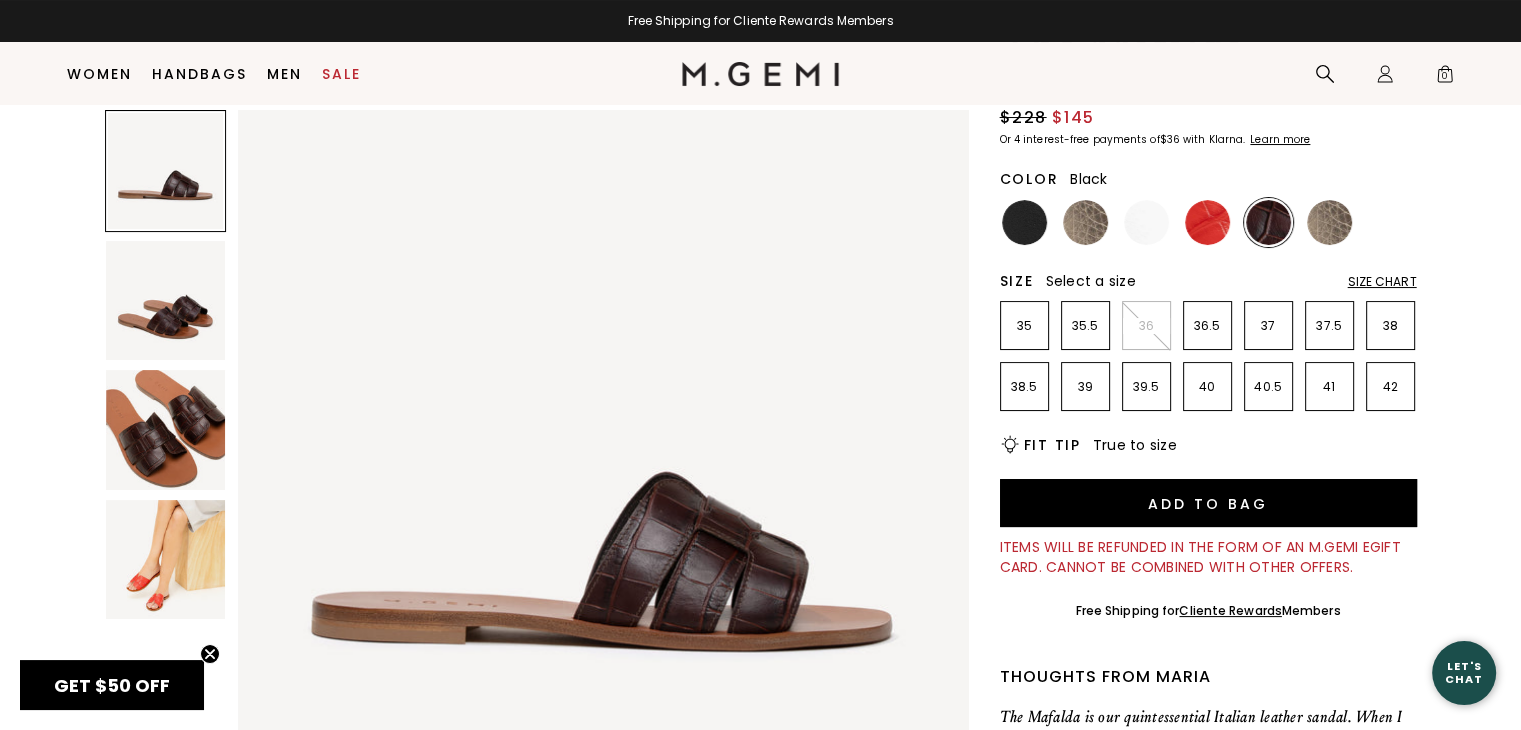 click at bounding box center [1024, 222] 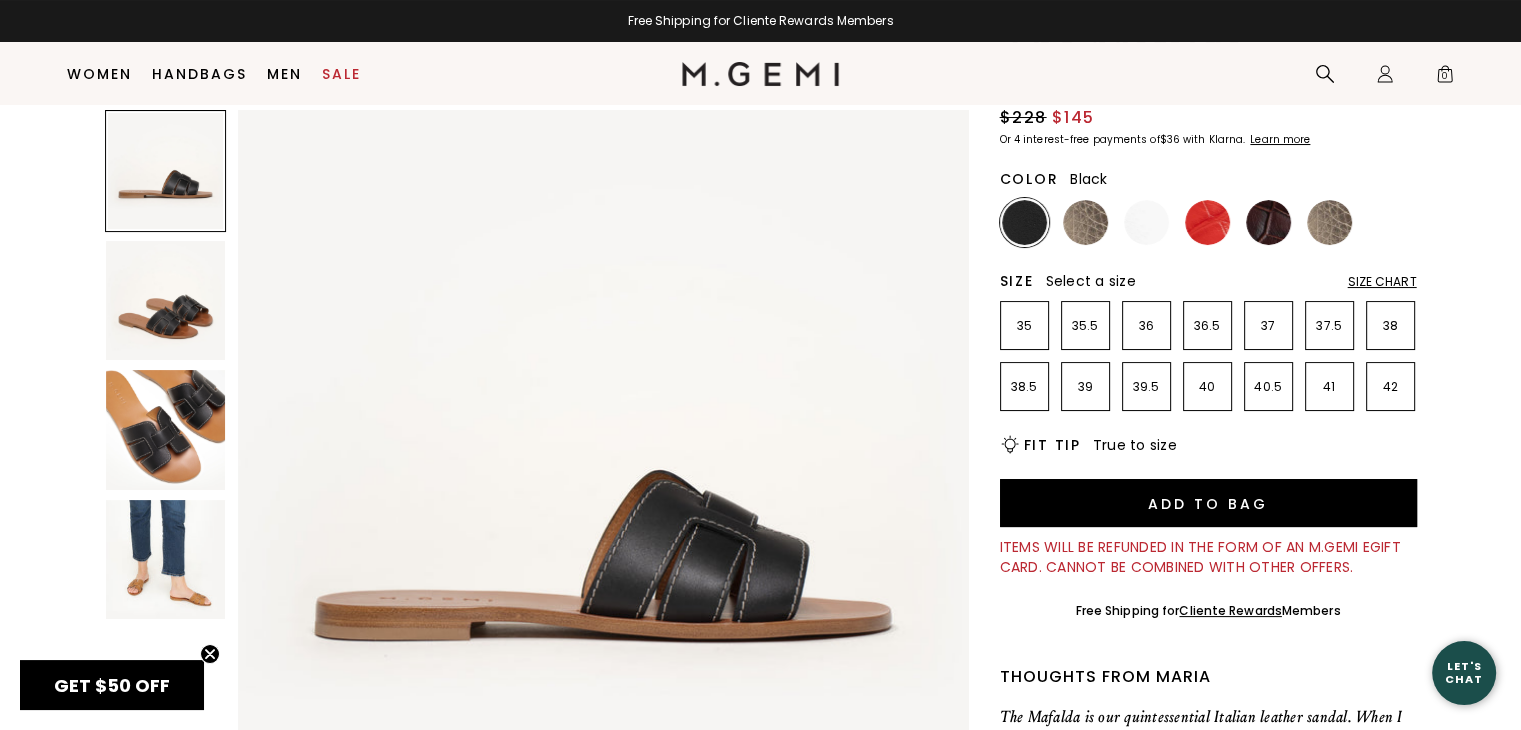scroll, scrollTop: 0, scrollLeft: 0, axis: both 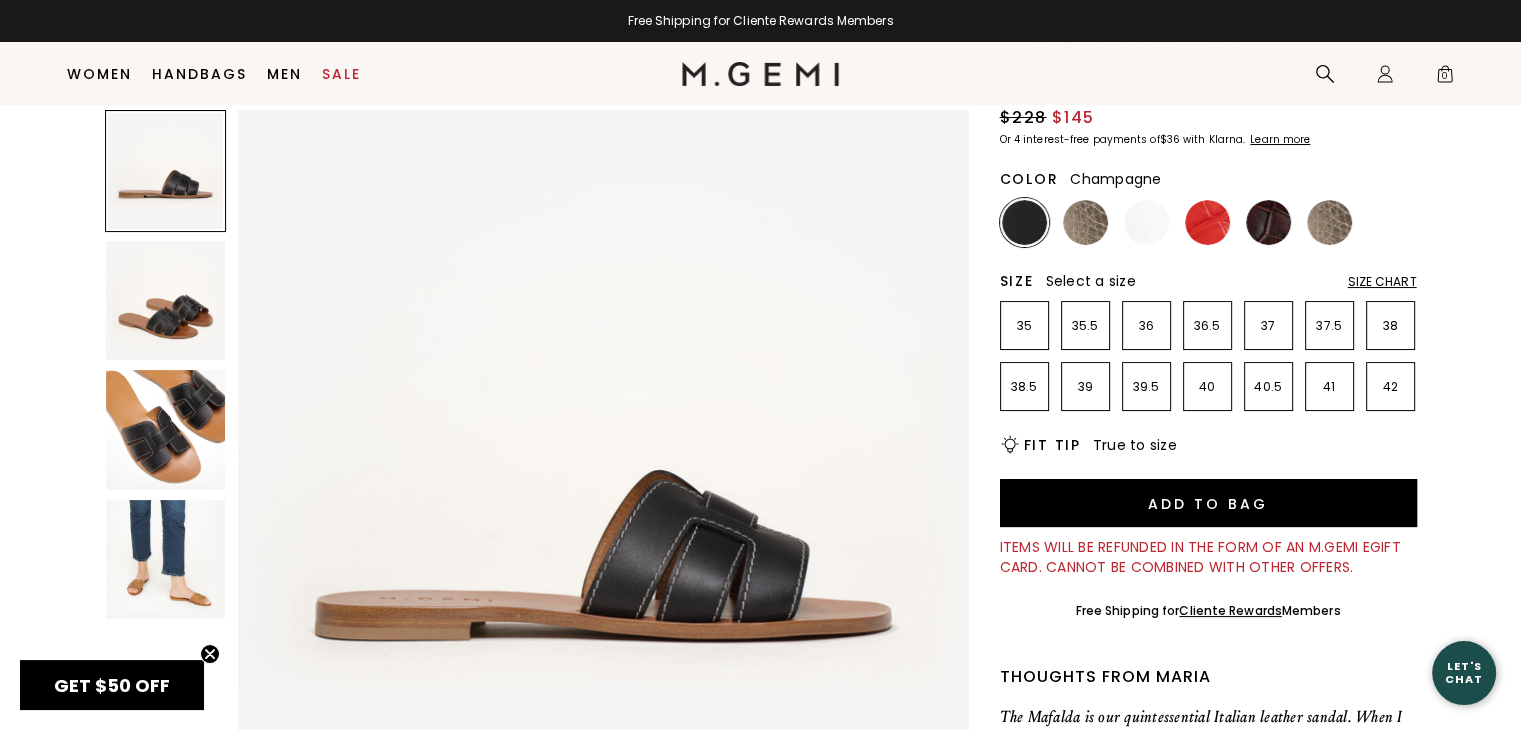 click at bounding box center (1085, 222) 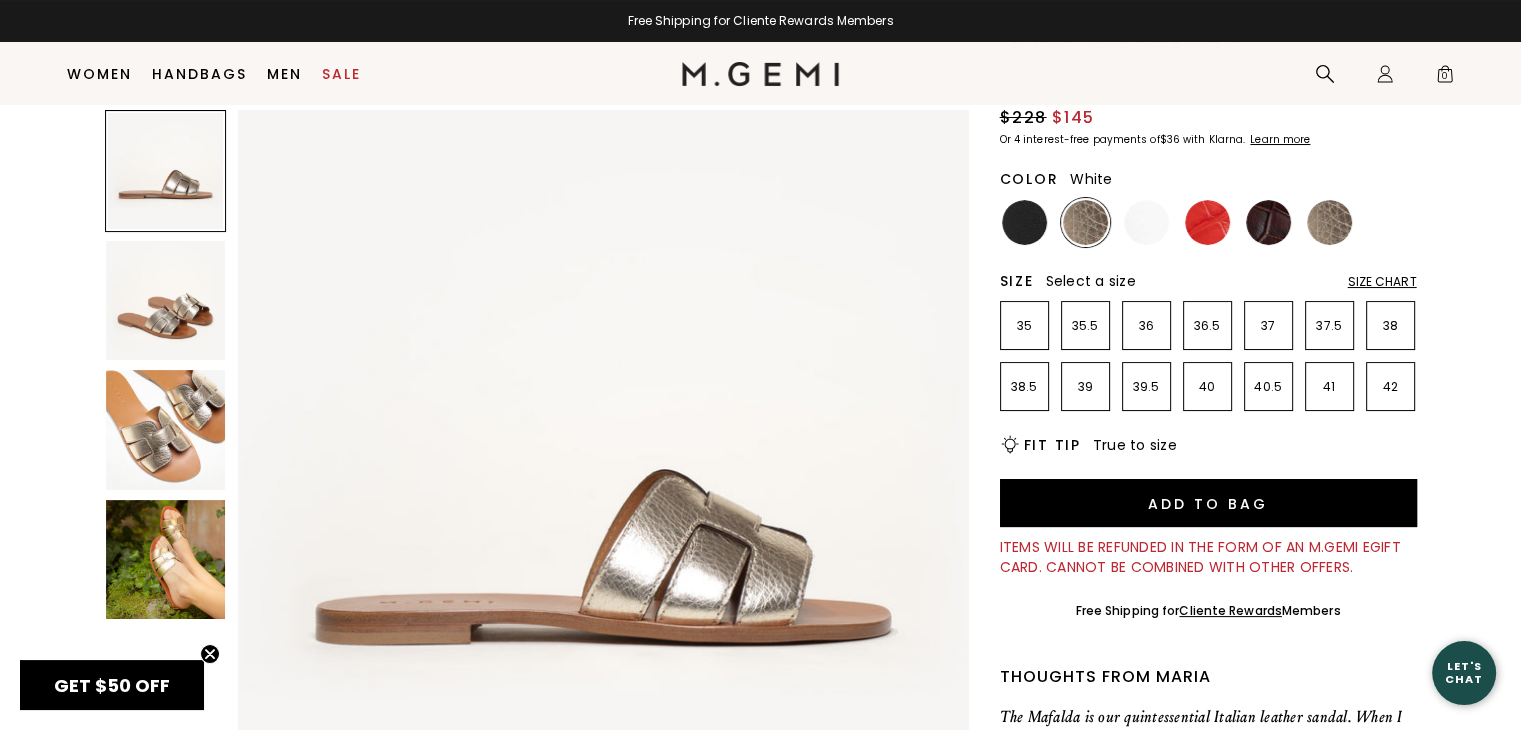 click at bounding box center [1146, 222] 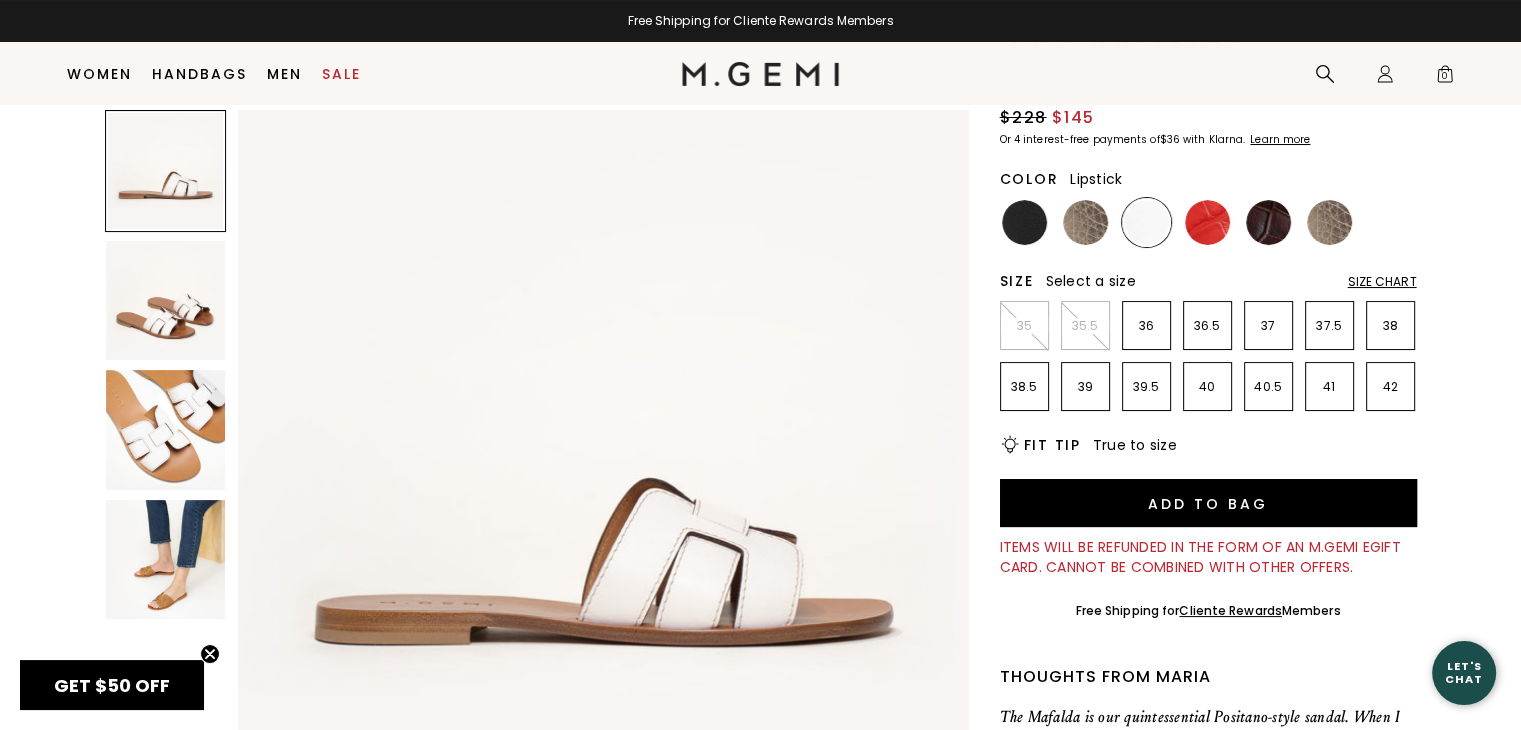click at bounding box center [1207, 222] 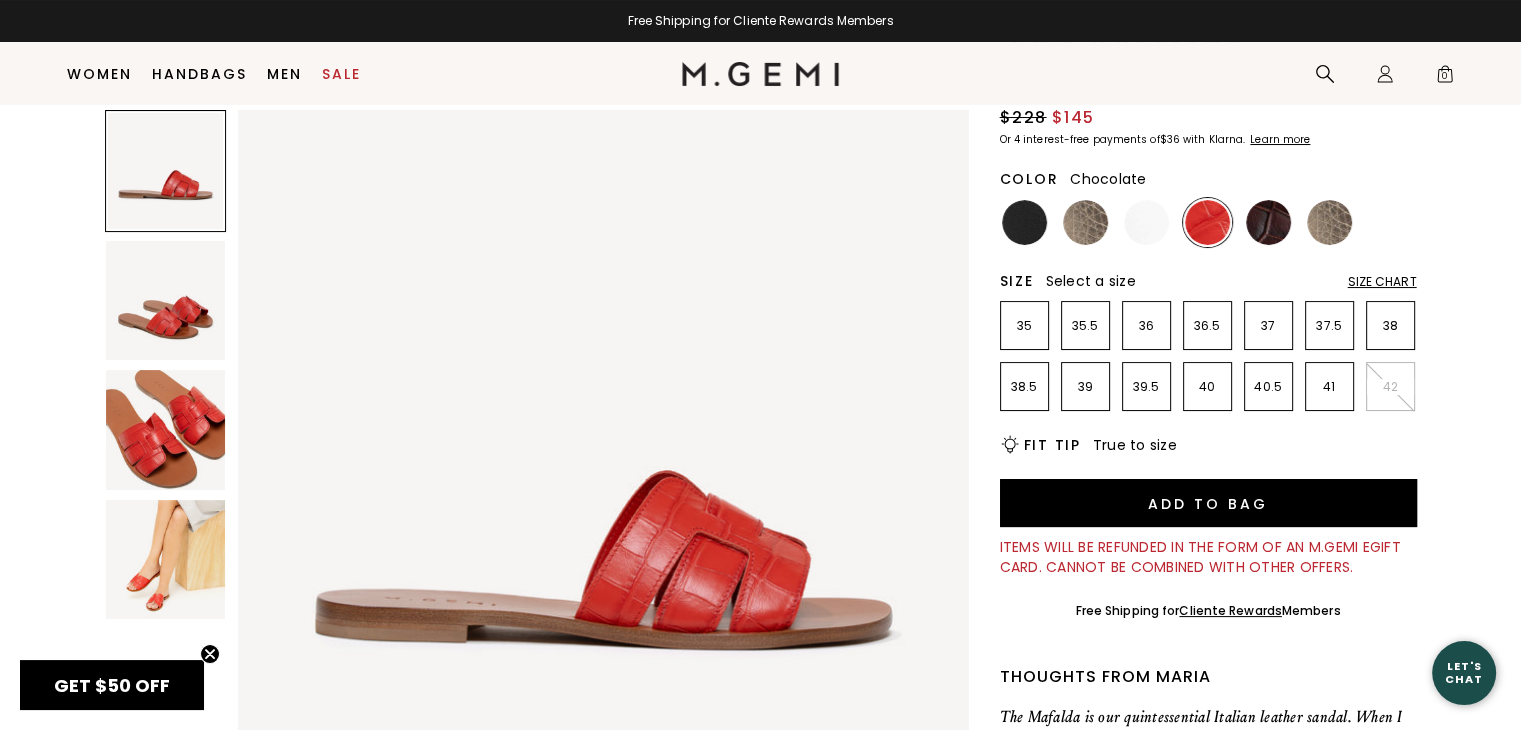 click at bounding box center [1268, 222] 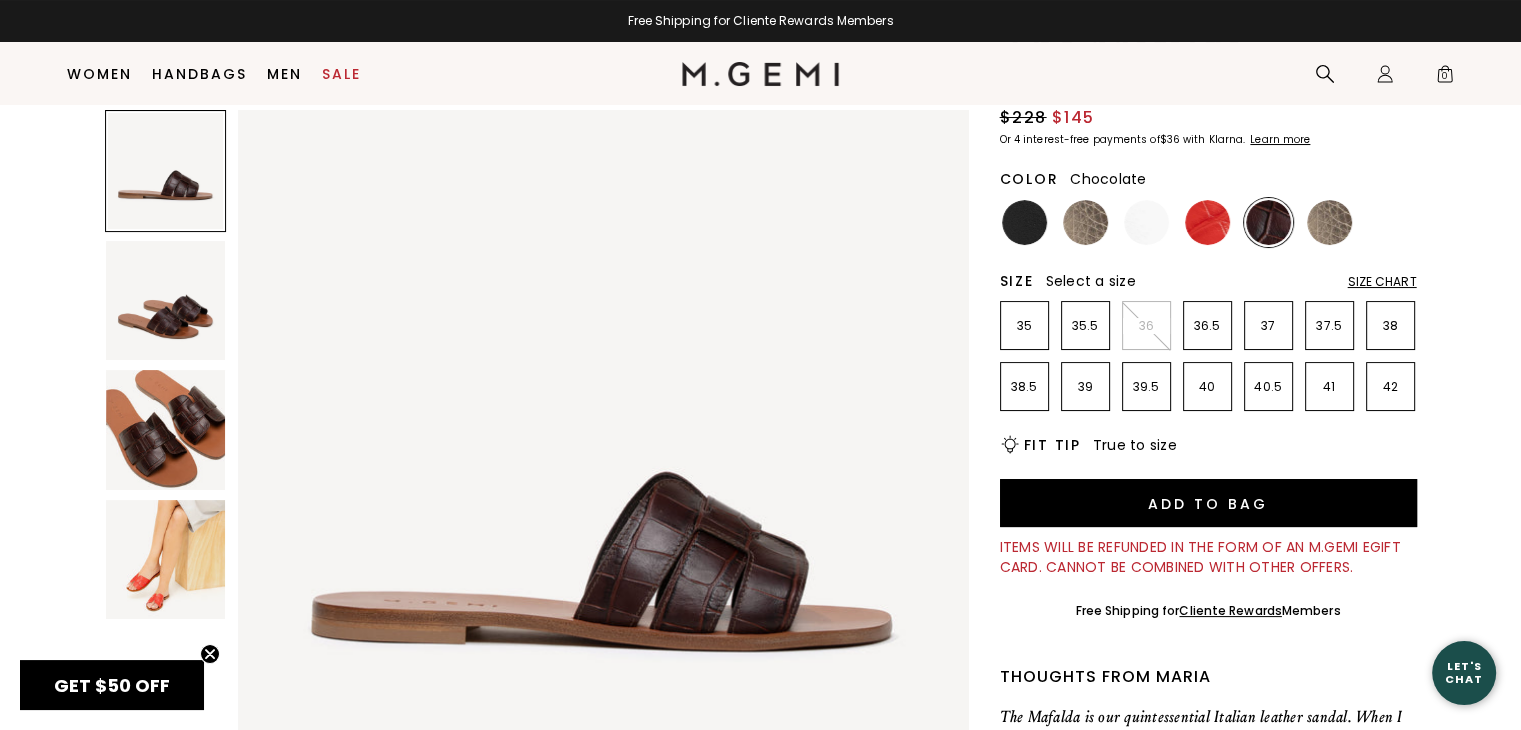 click at bounding box center [1208, 222] 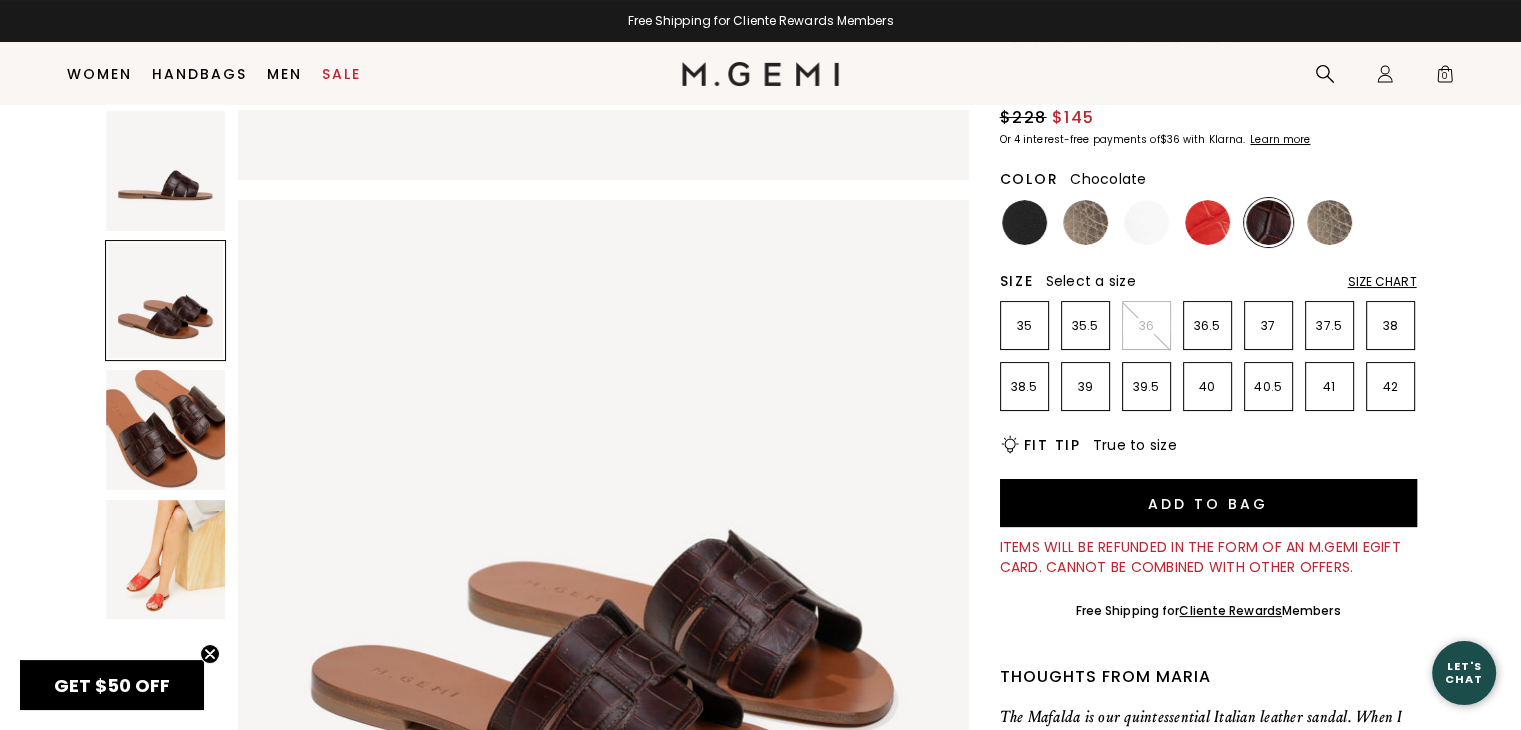 scroll, scrollTop: 1300, scrollLeft: 0, axis: vertical 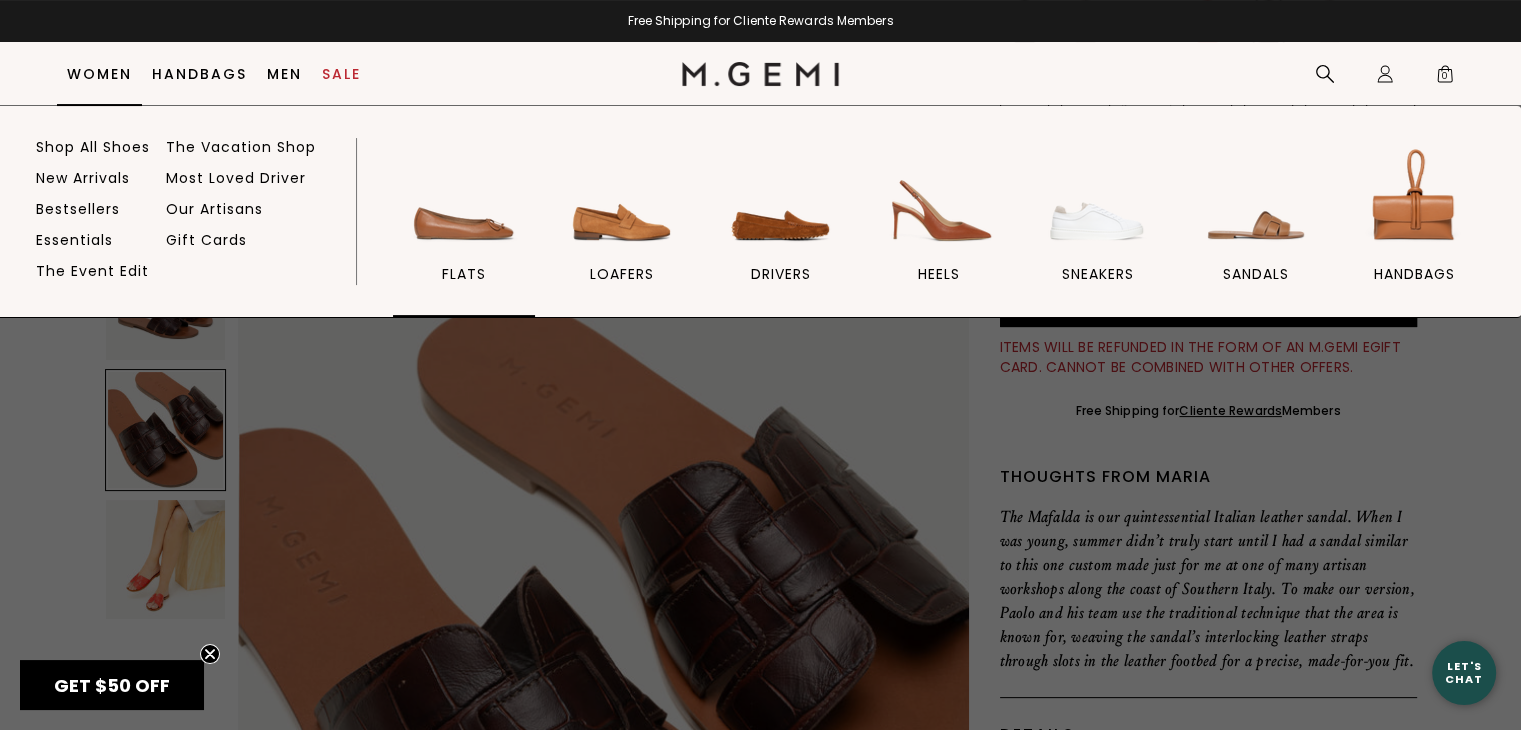 click on "flats" at bounding box center (464, 230) 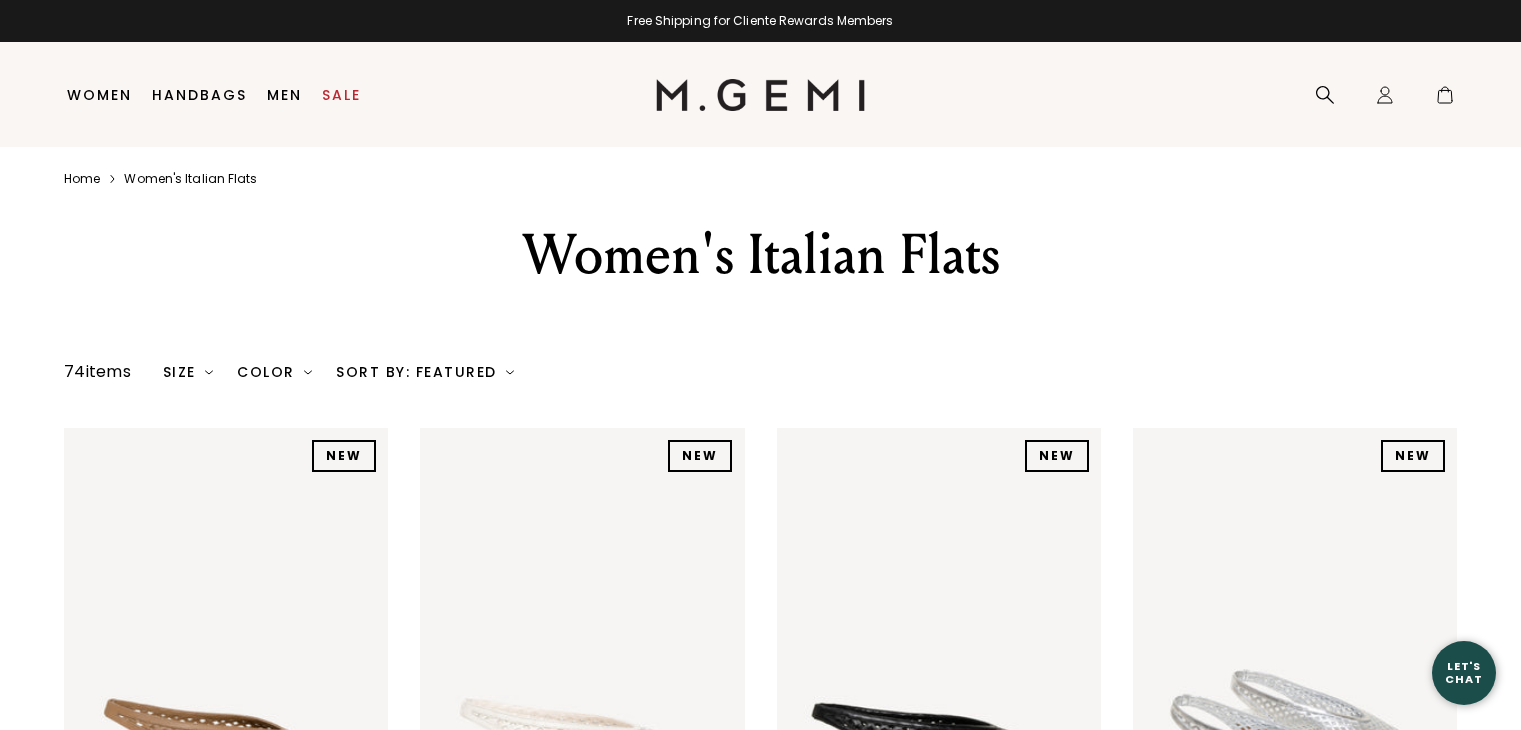 scroll, scrollTop: 0, scrollLeft: 0, axis: both 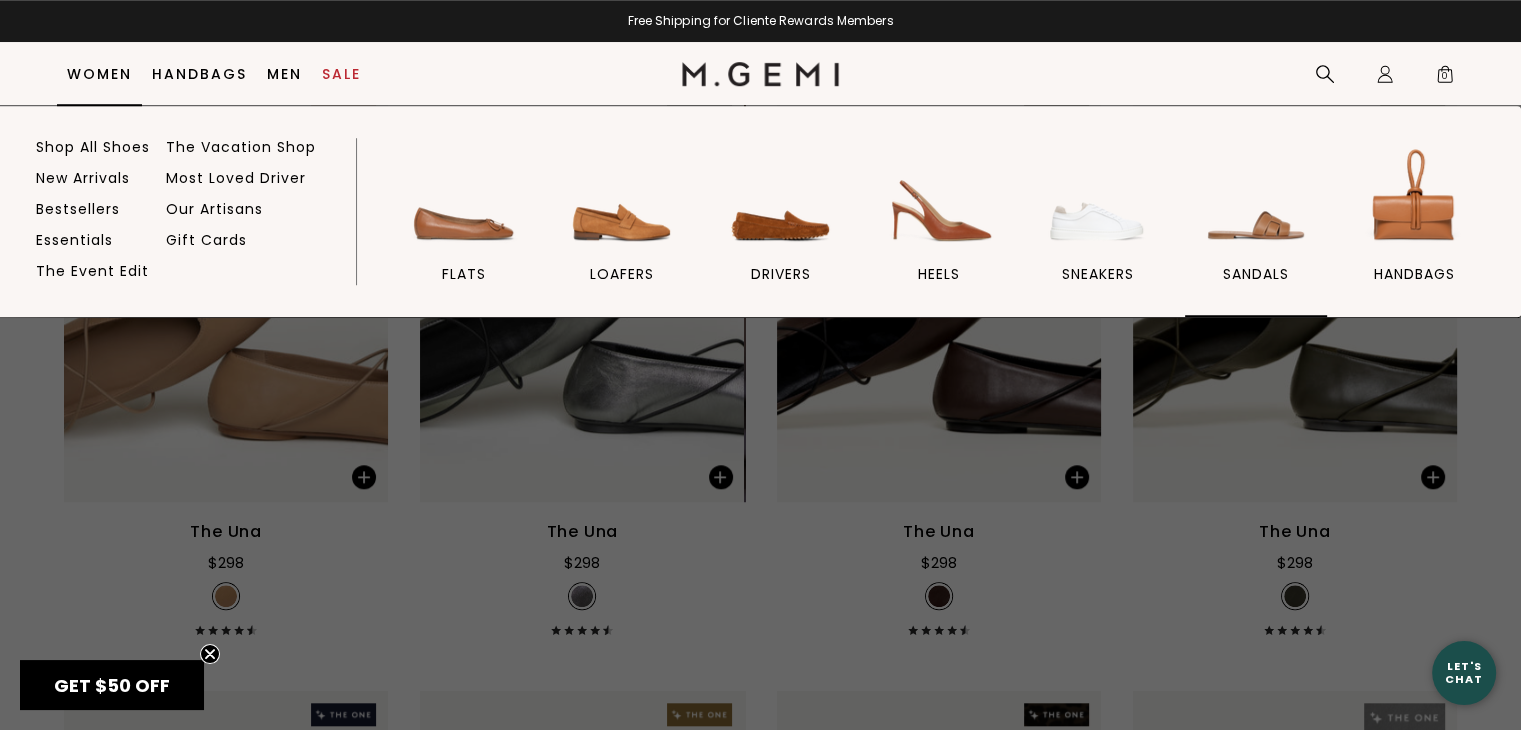 click at bounding box center [1256, 199] 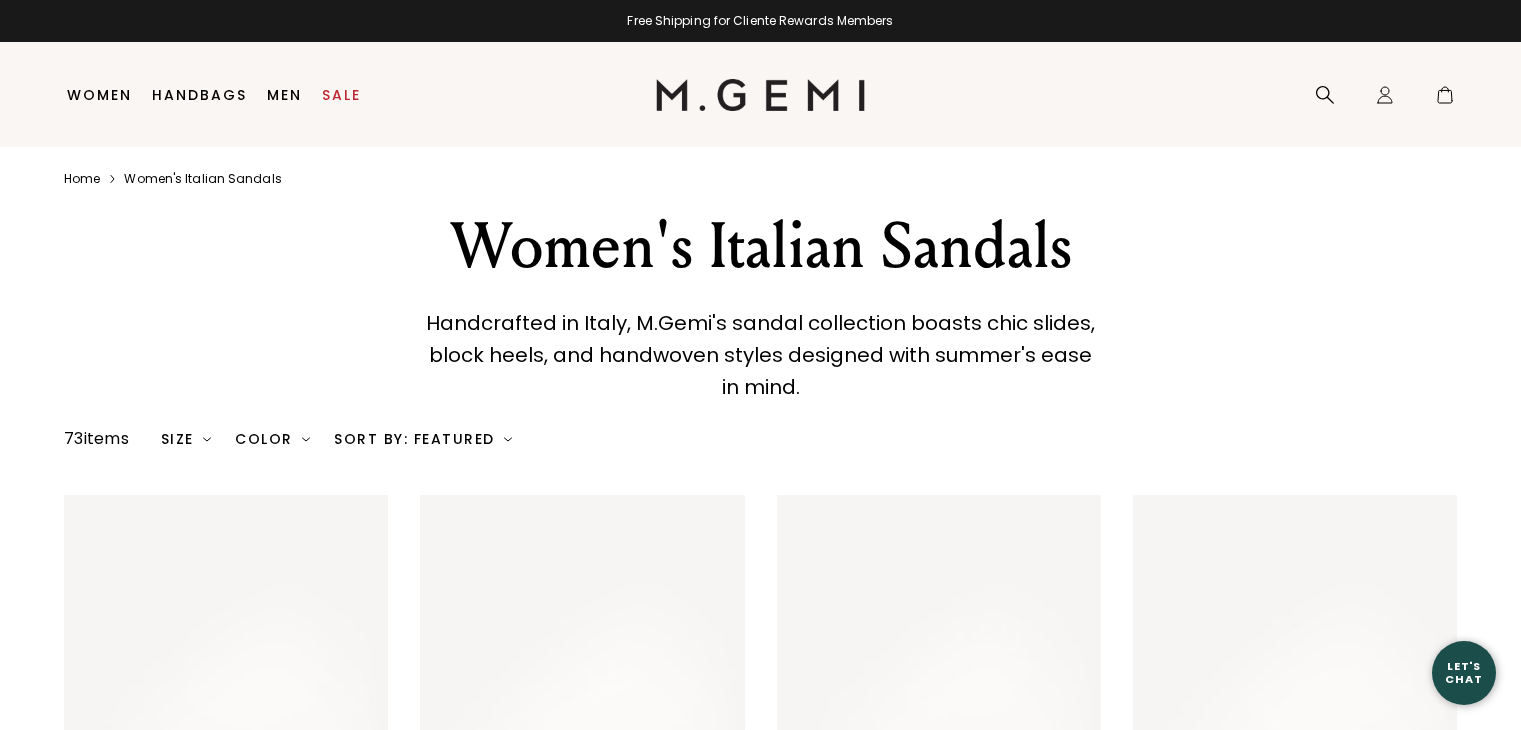 scroll, scrollTop: 0, scrollLeft: 0, axis: both 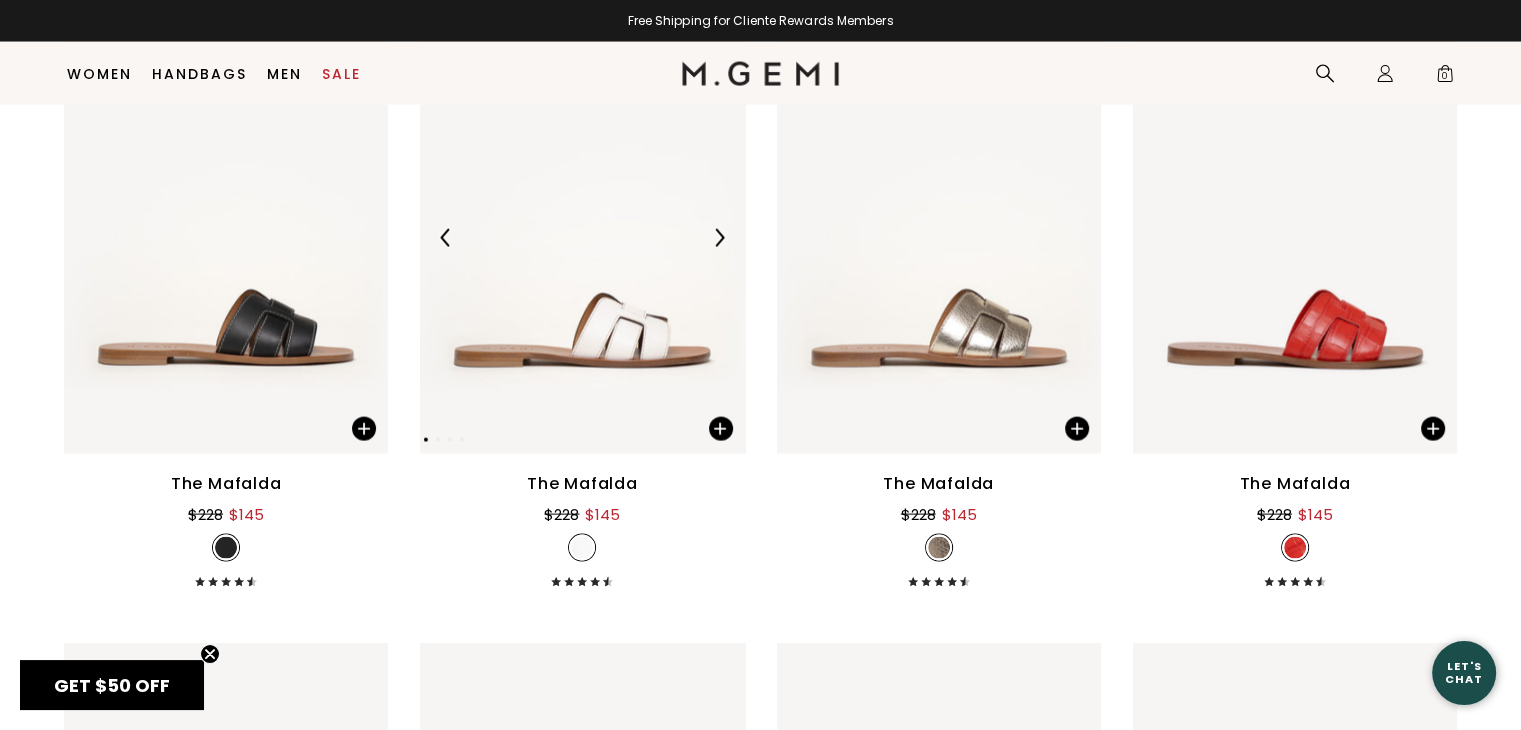click at bounding box center (719, 238) 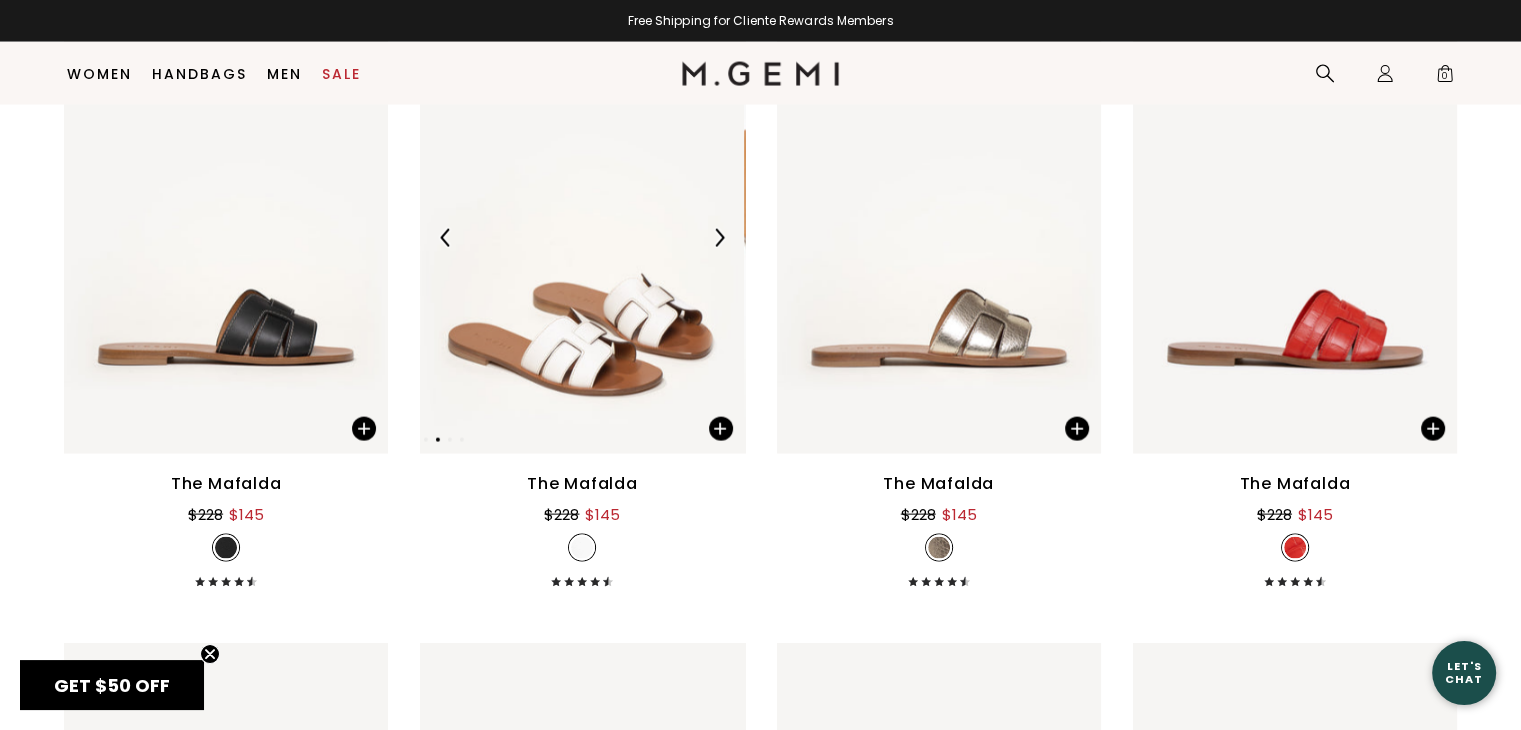 click at bounding box center (719, 238) 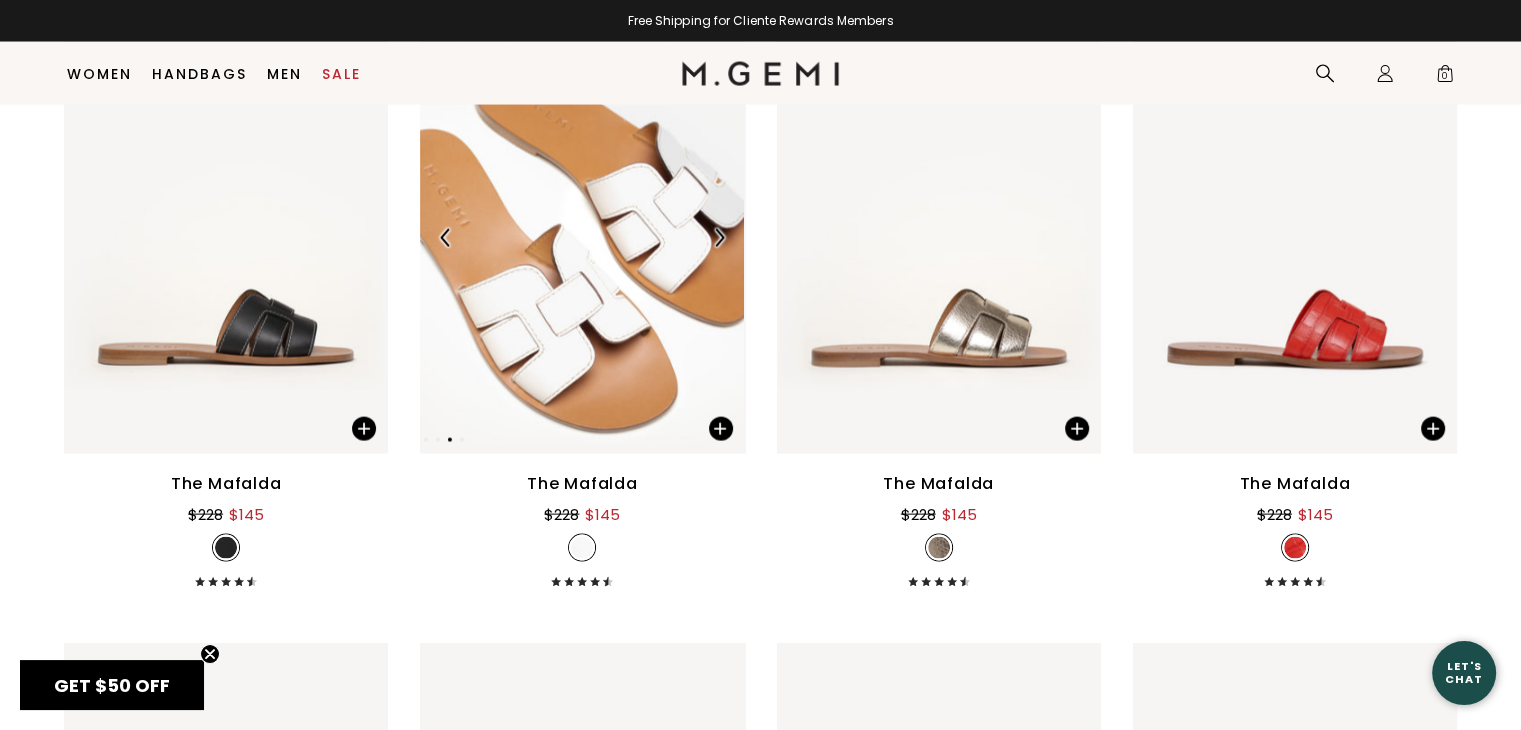 click at bounding box center [719, 238] 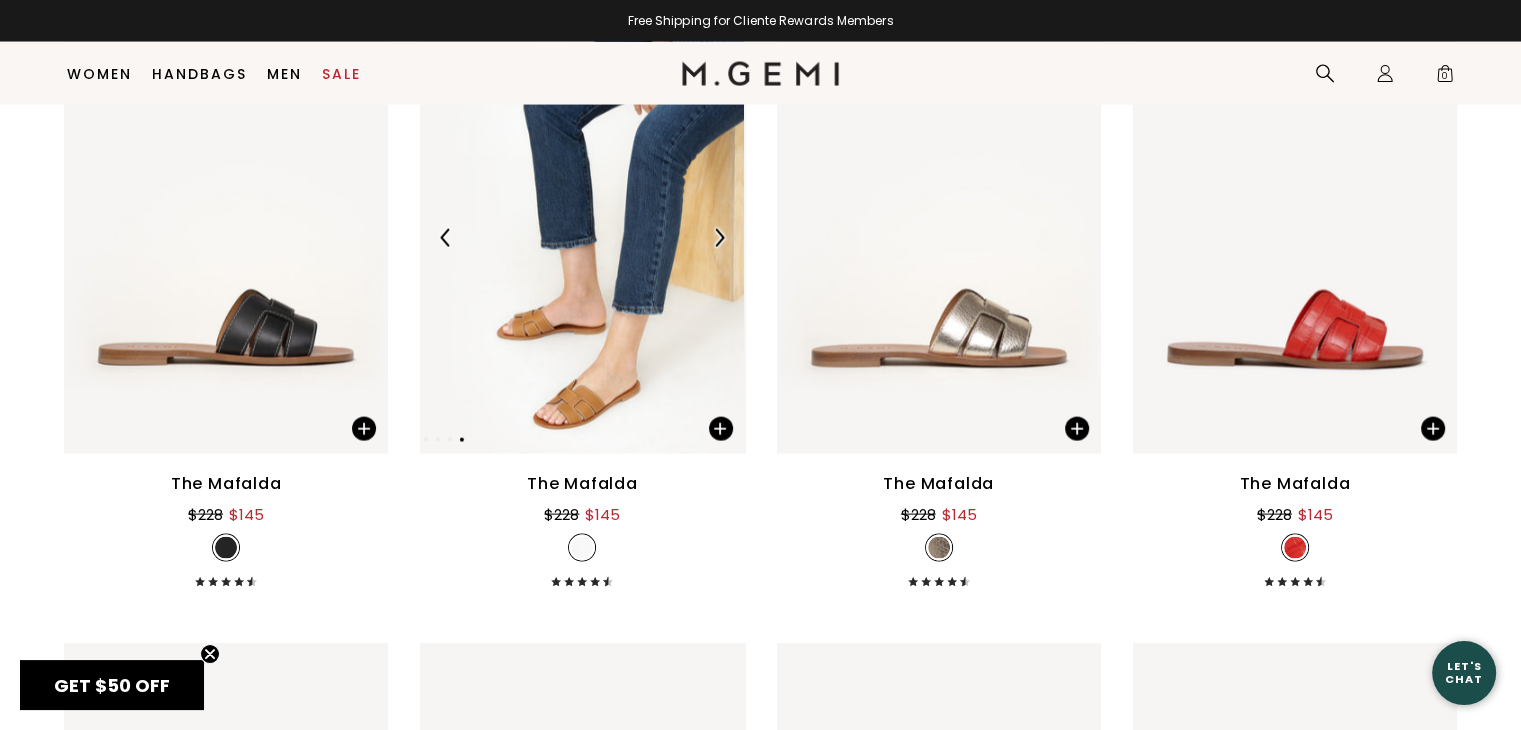 click at bounding box center [719, 238] 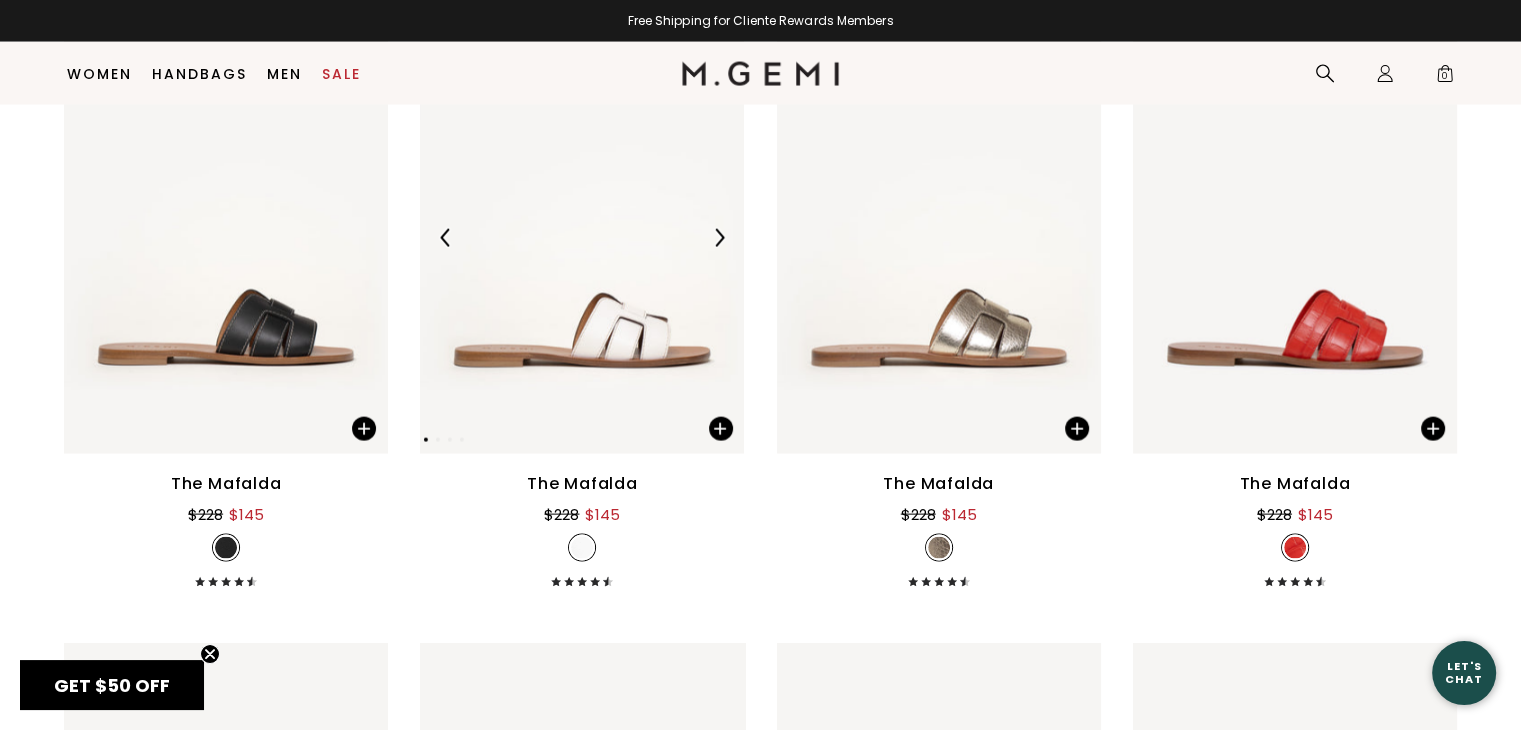 click at bounding box center [719, 238] 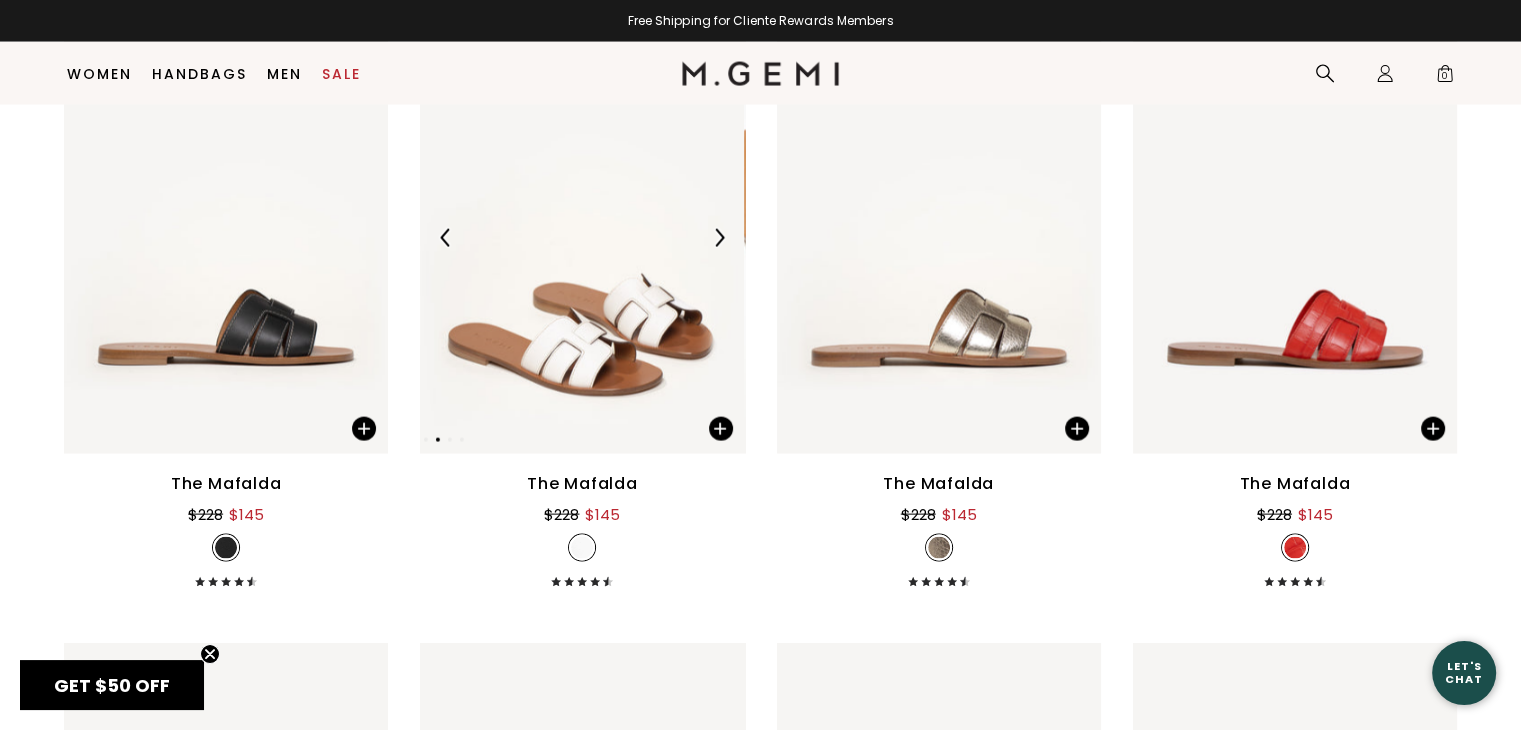 click at bounding box center [719, 238] 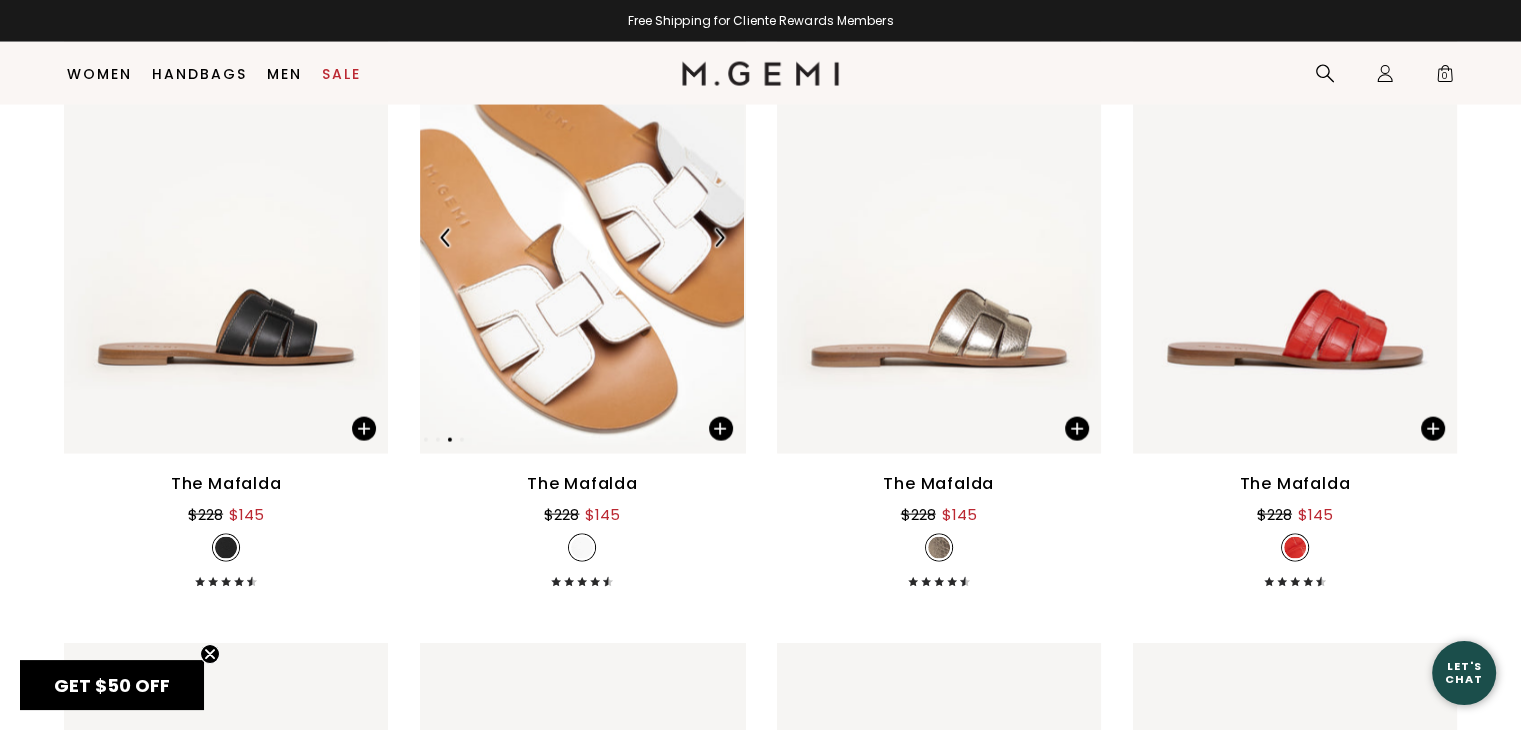 click at bounding box center [719, 238] 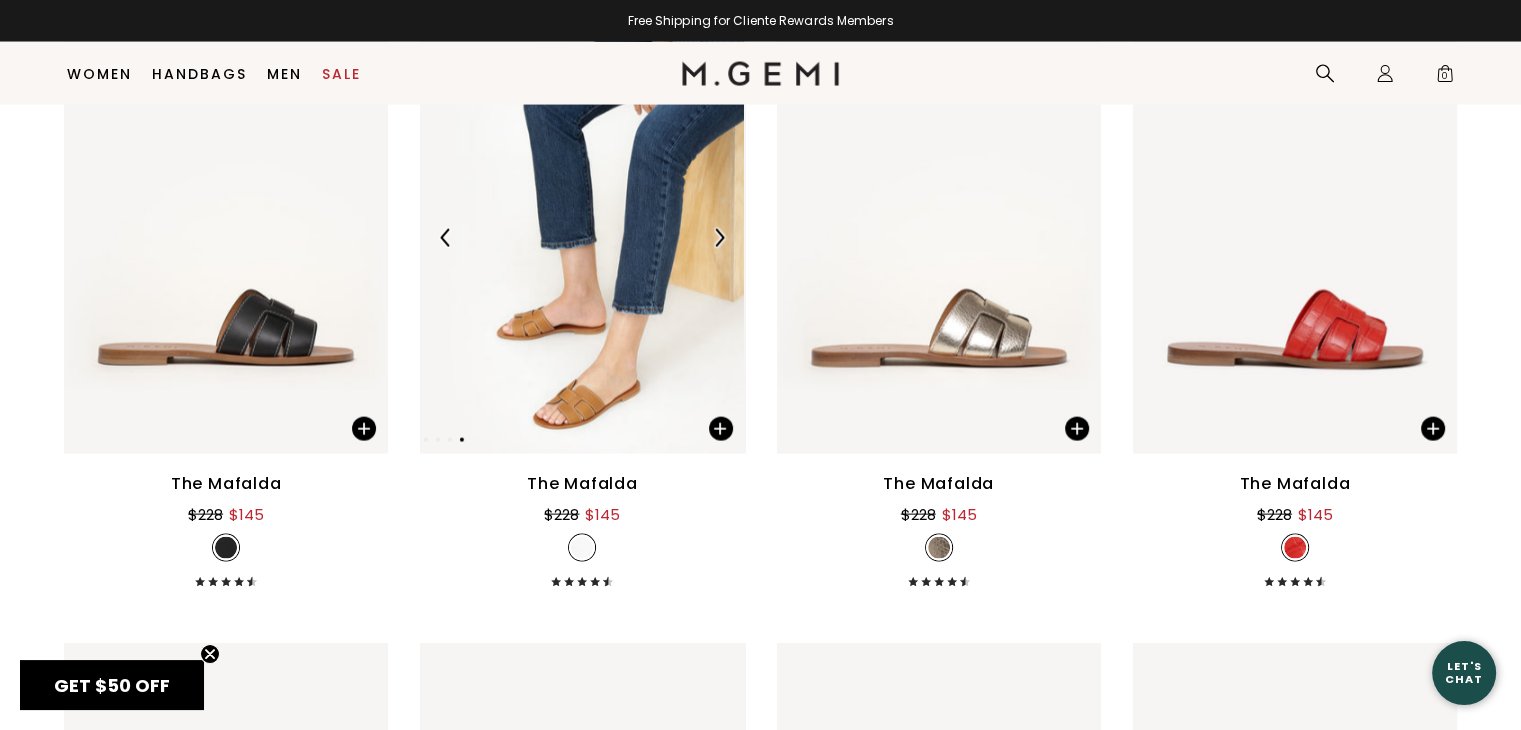 click at bounding box center [719, 238] 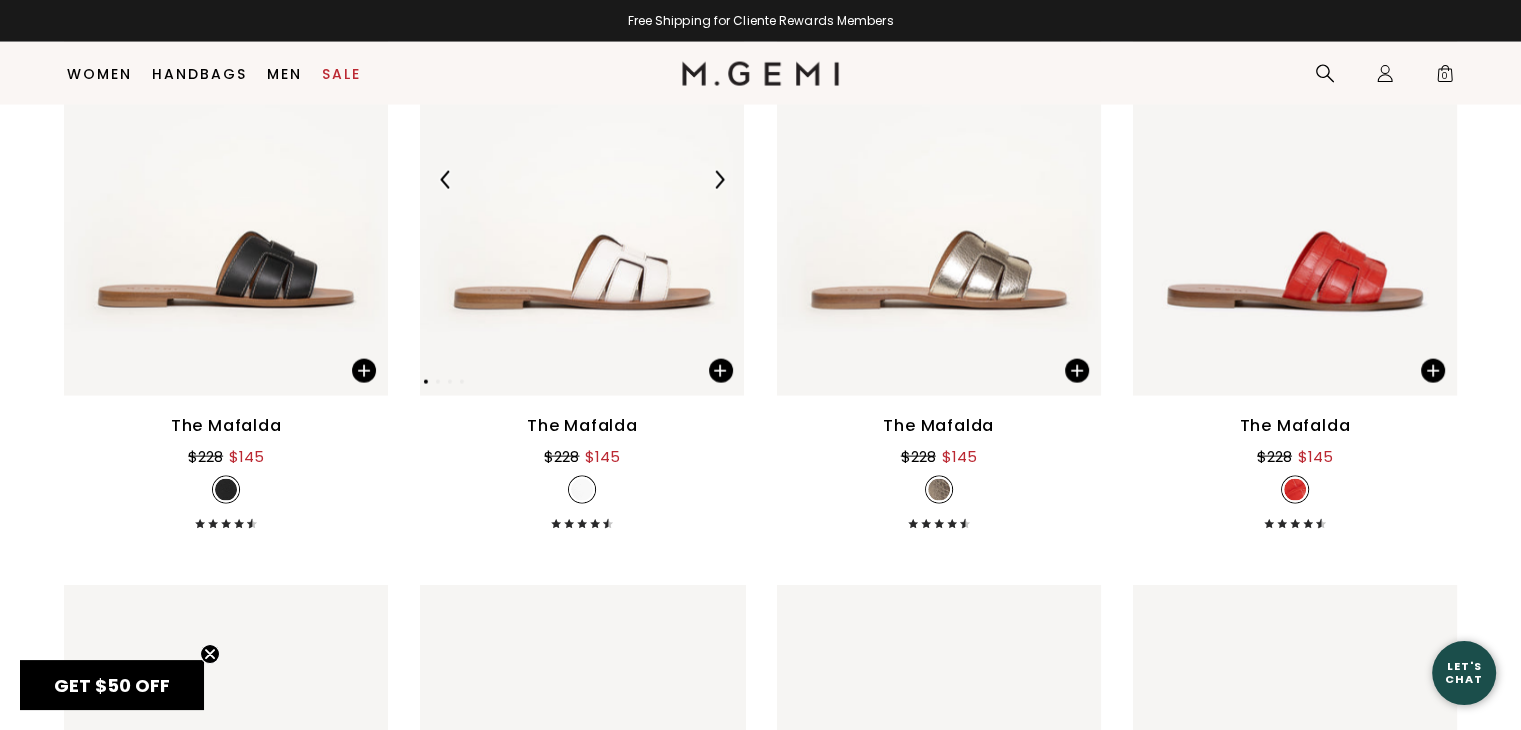 scroll, scrollTop: 4157, scrollLeft: 0, axis: vertical 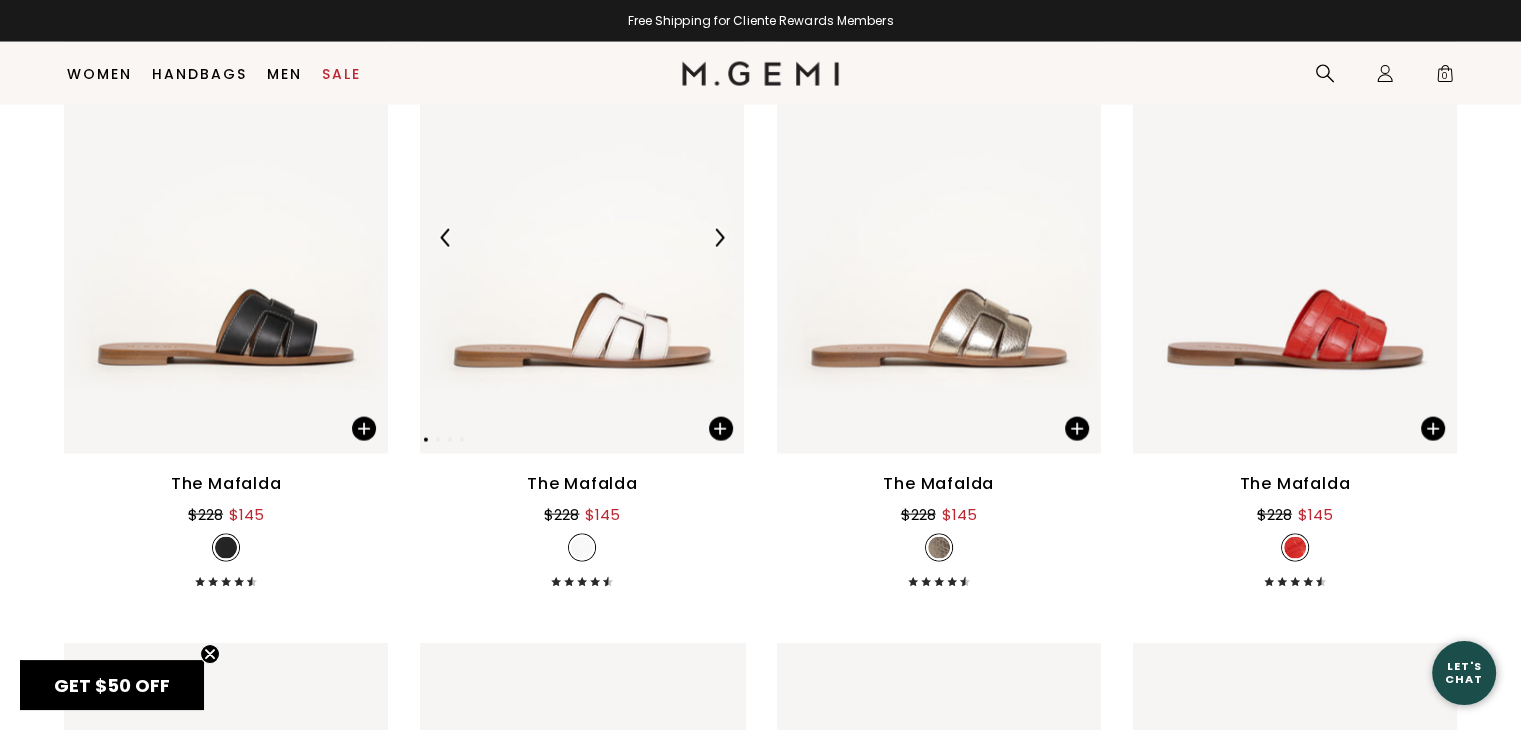 click at bounding box center [582, 238] 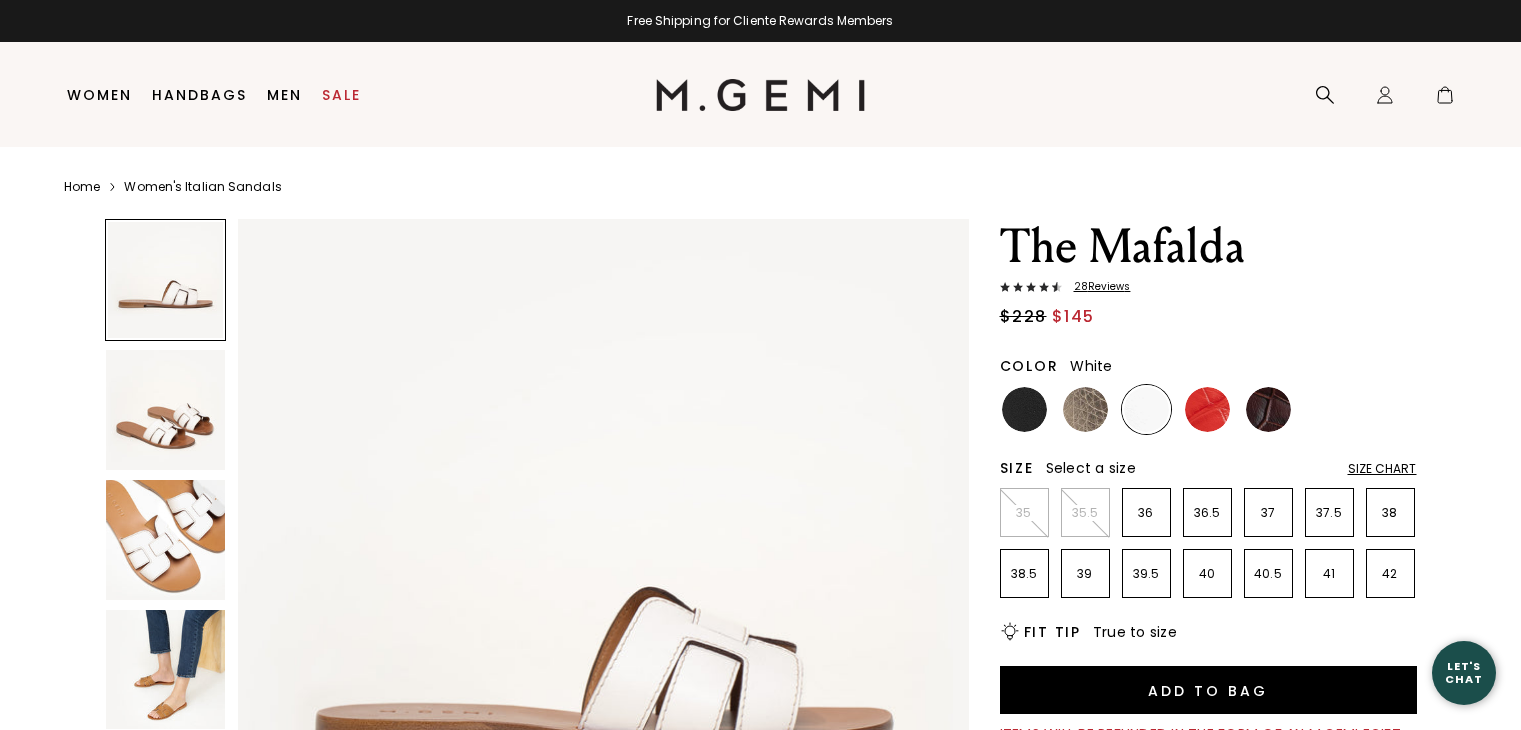 scroll, scrollTop: 0, scrollLeft: 0, axis: both 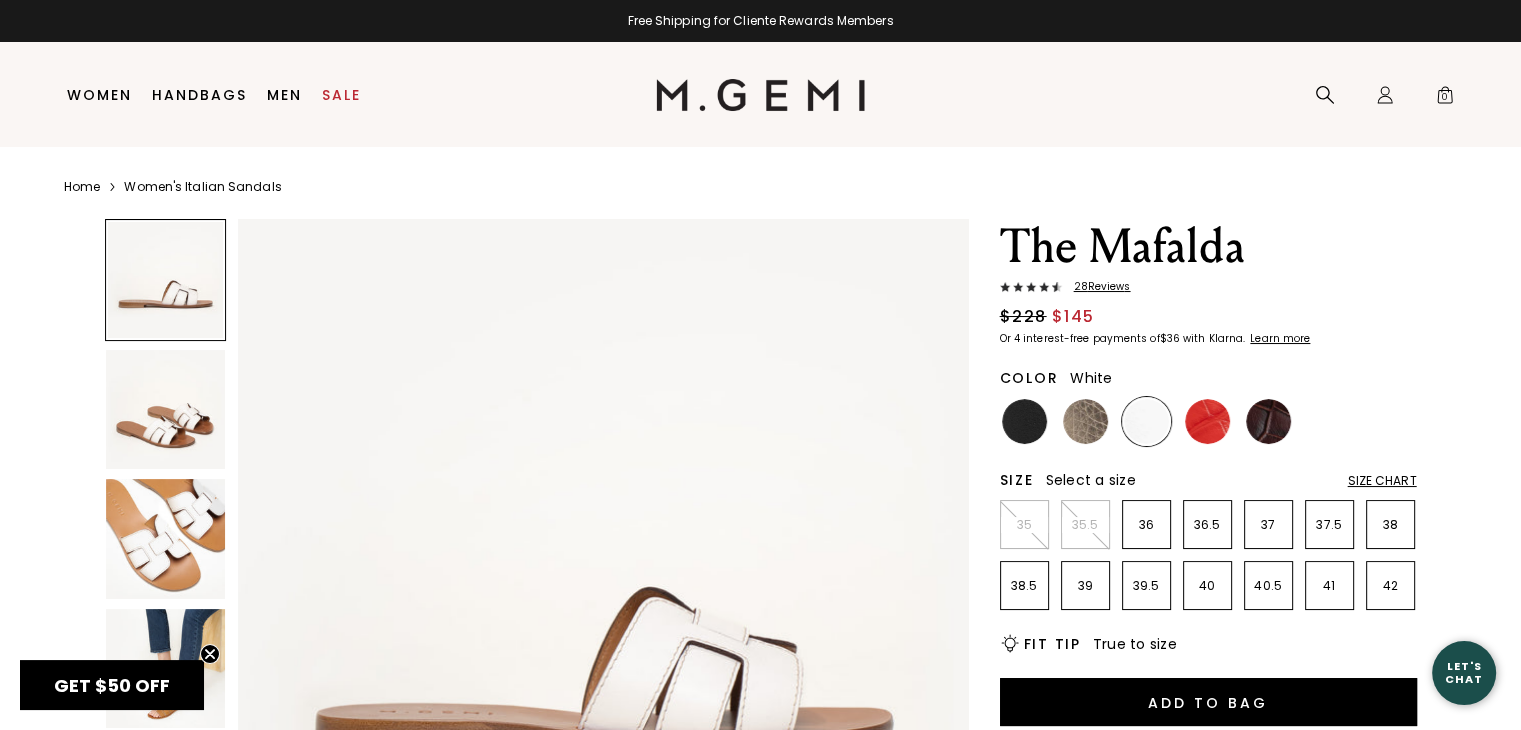 click on "Size Chart" at bounding box center (1382, 481) 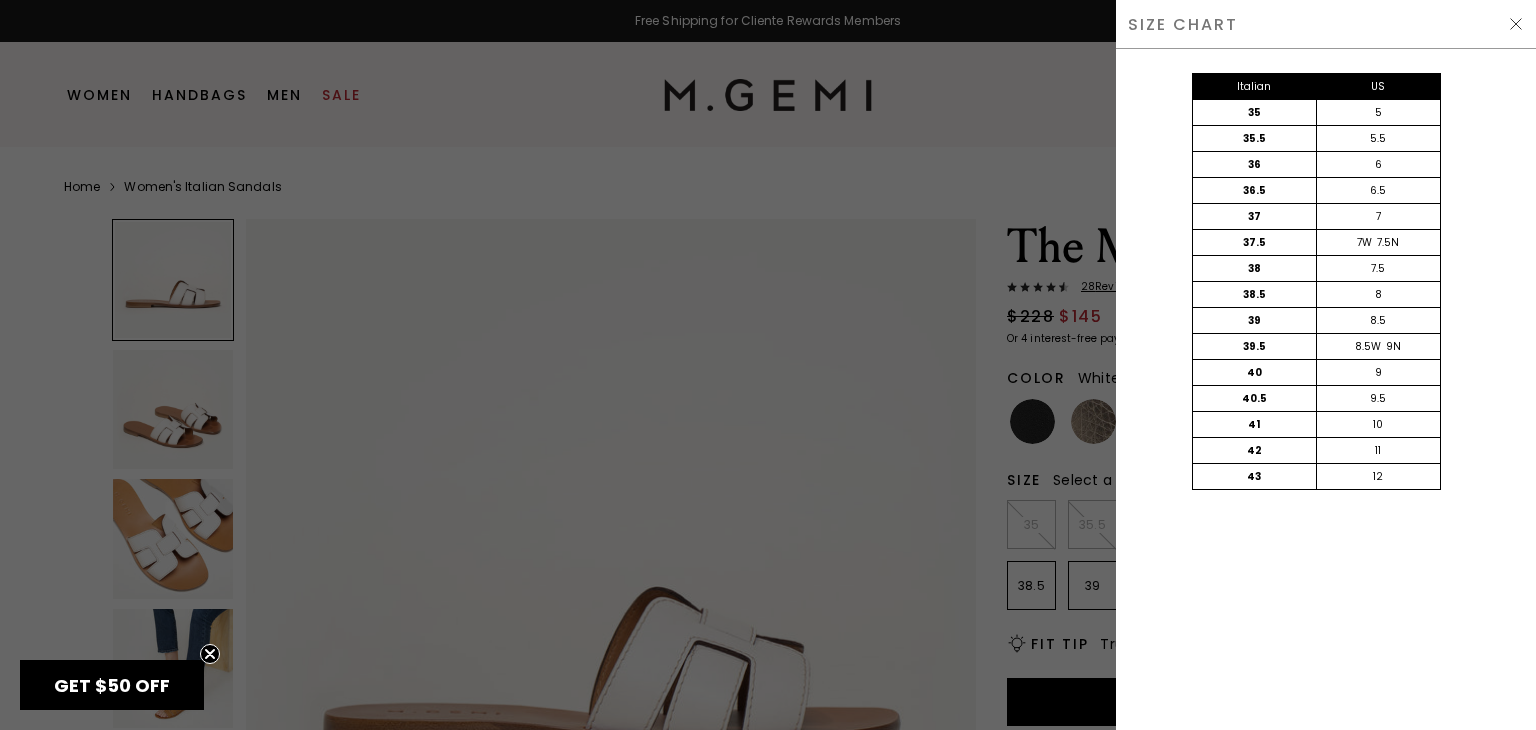 click at bounding box center [768, 365] 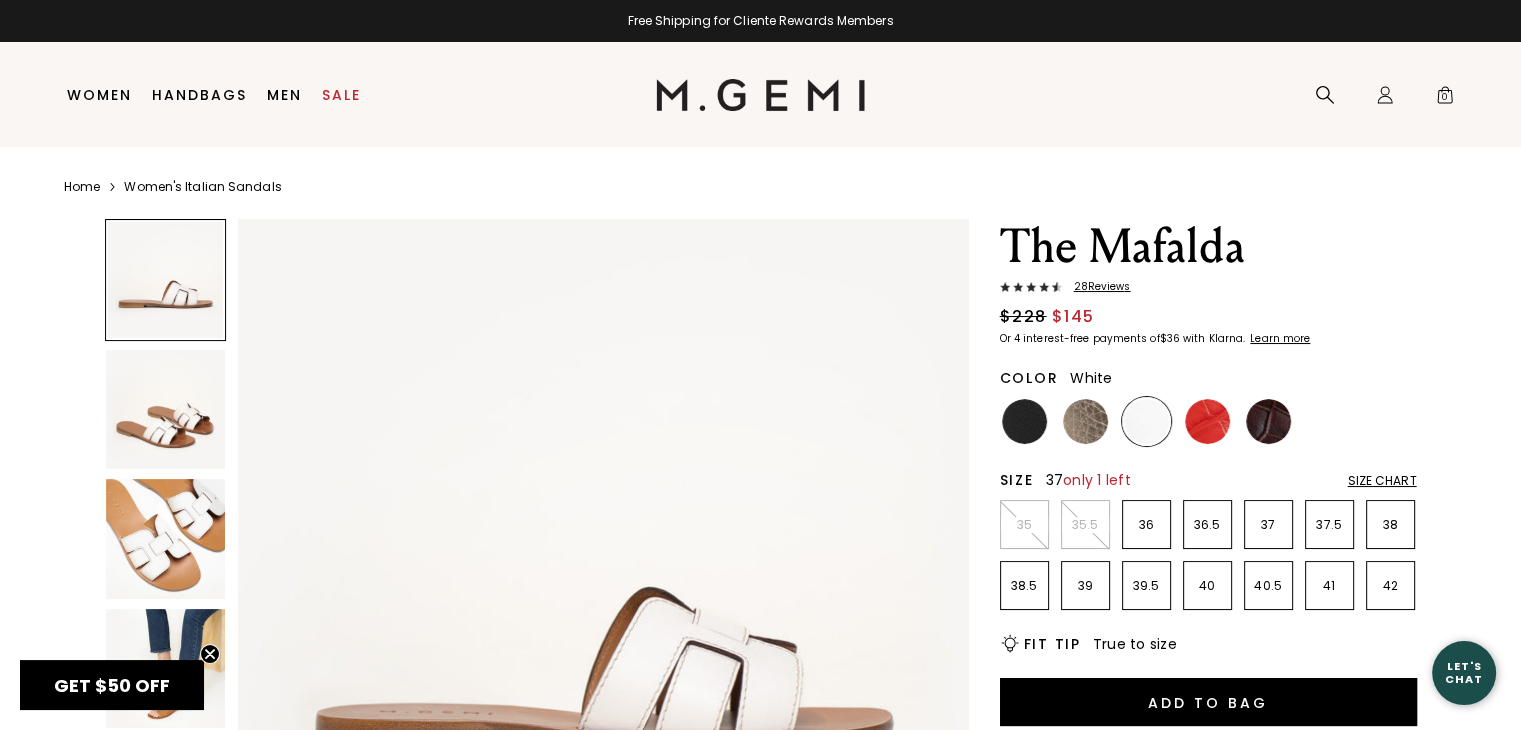 click on "37" at bounding box center (1024, 525) 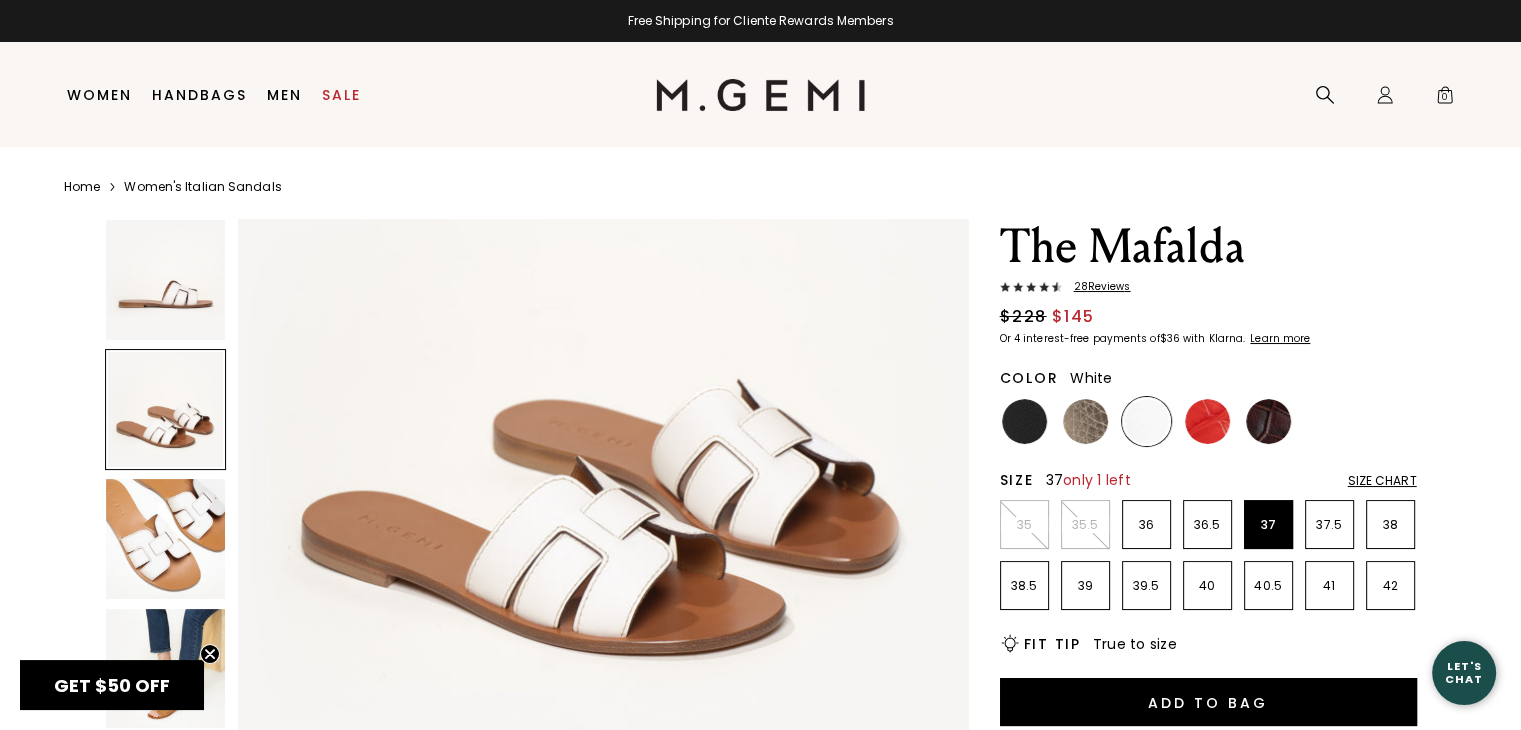 scroll, scrollTop: 1000, scrollLeft: 0, axis: vertical 